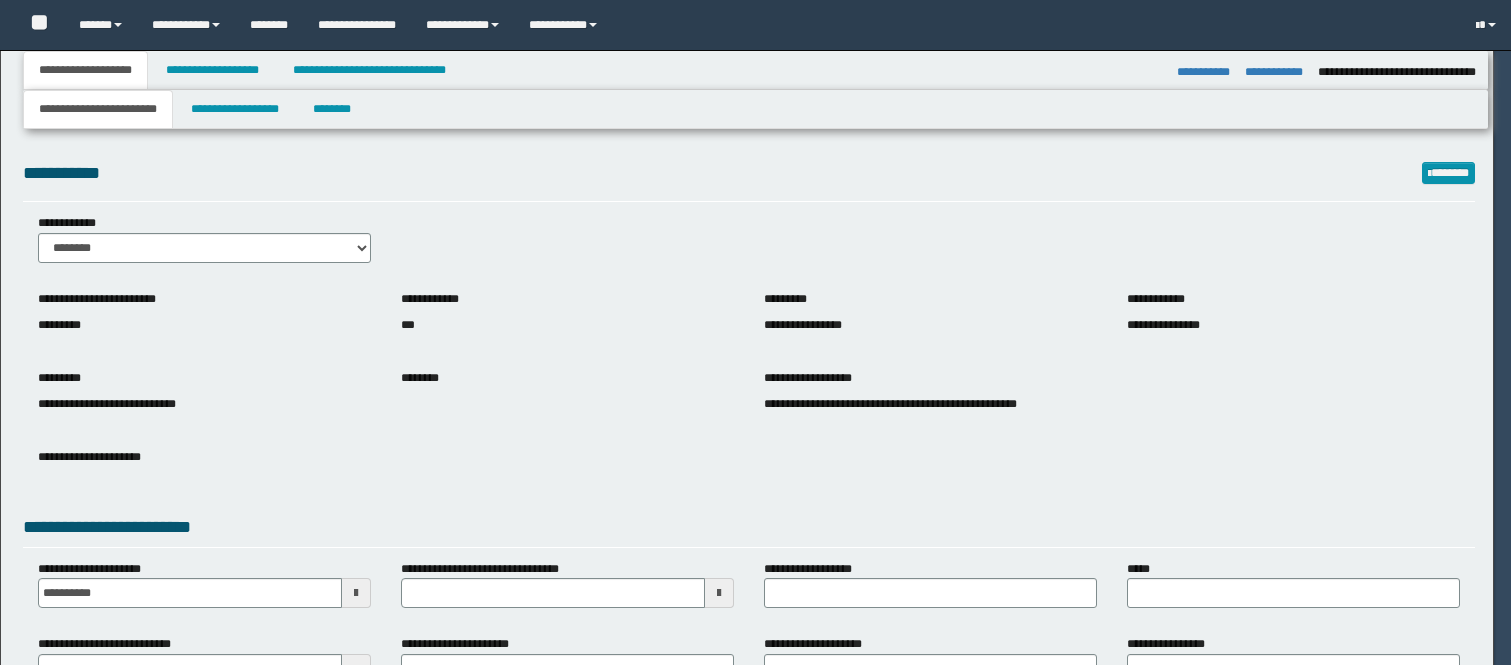 select on "*" 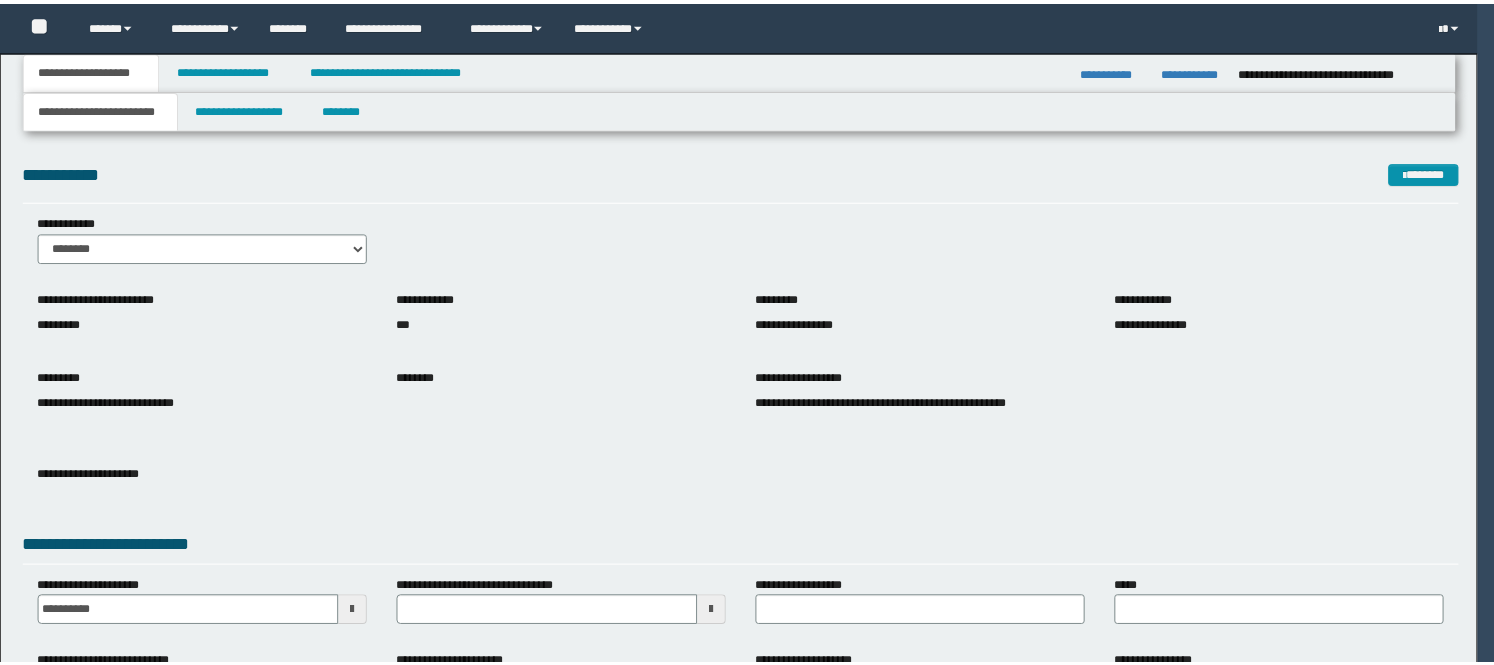 scroll, scrollTop: 0, scrollLeft: 0, axis: both 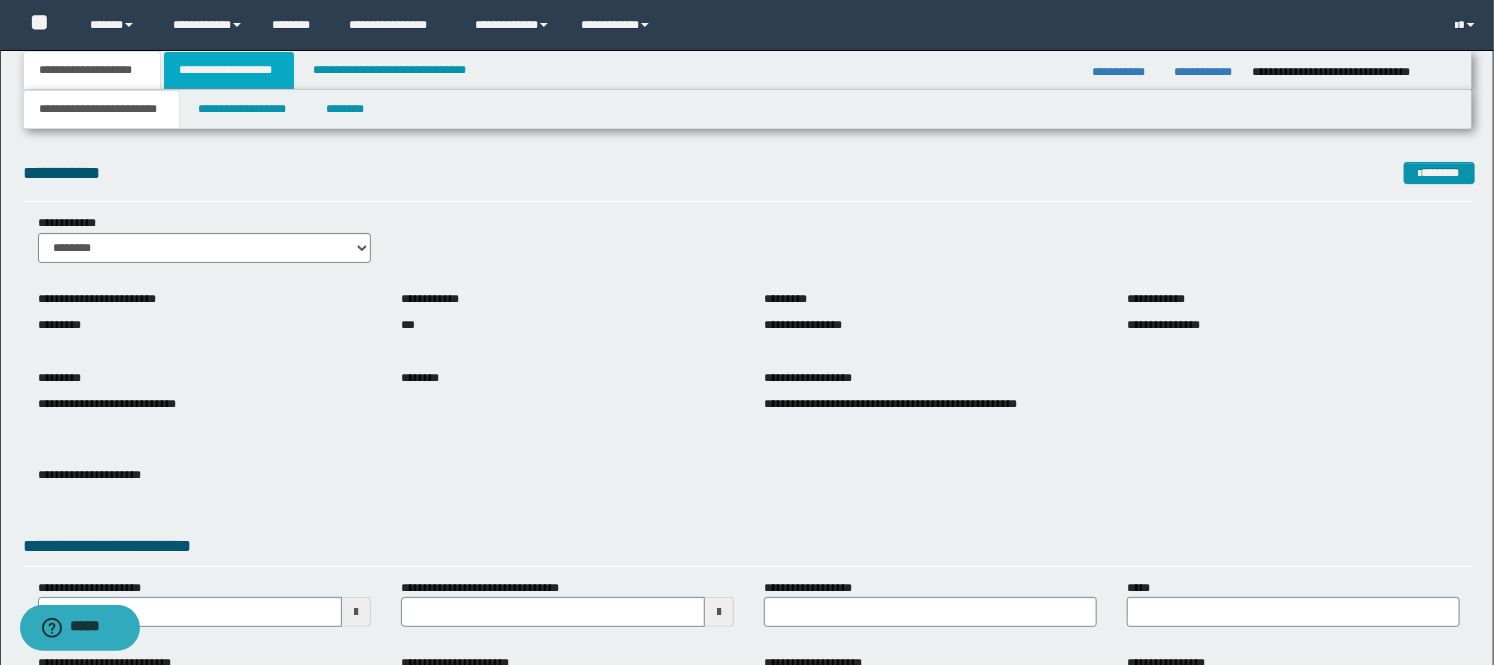 click on "**********" at bounding box center [229, 70] 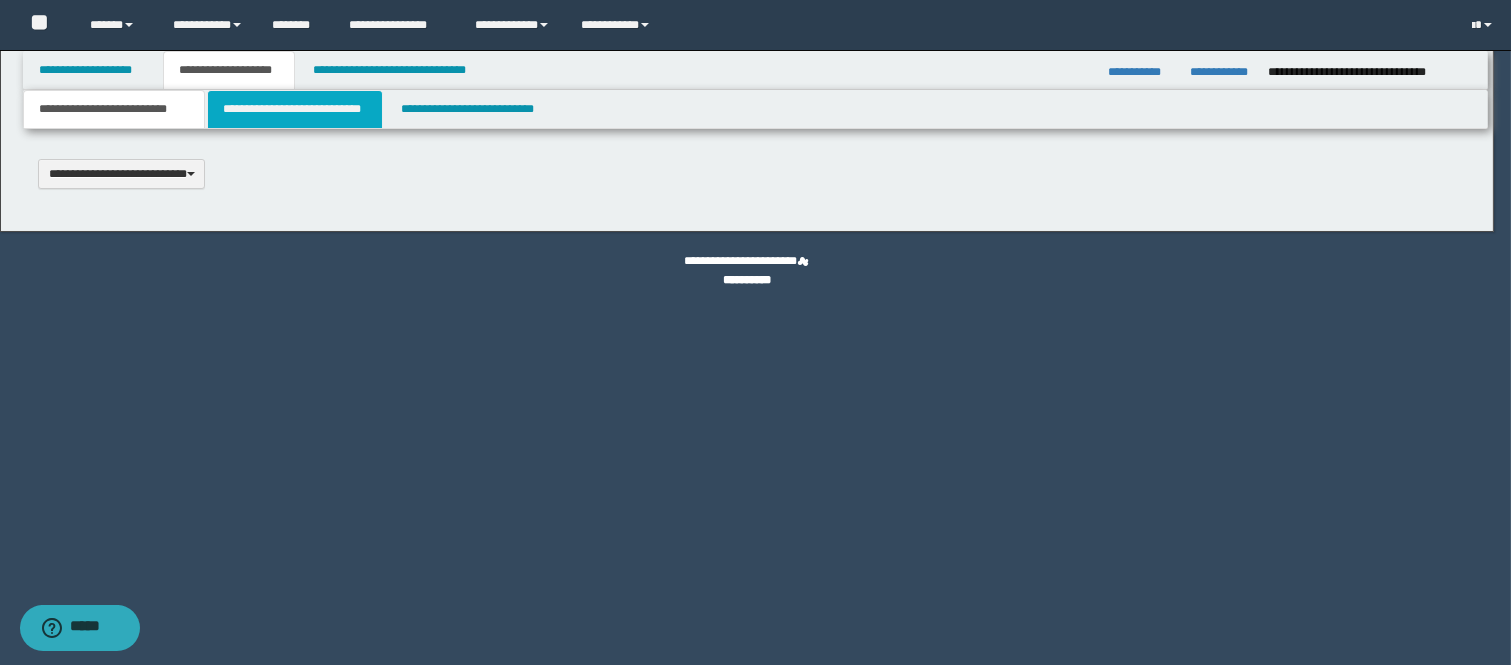 scroll, scrollTop: 0, scrollLeft: 0, axis: both 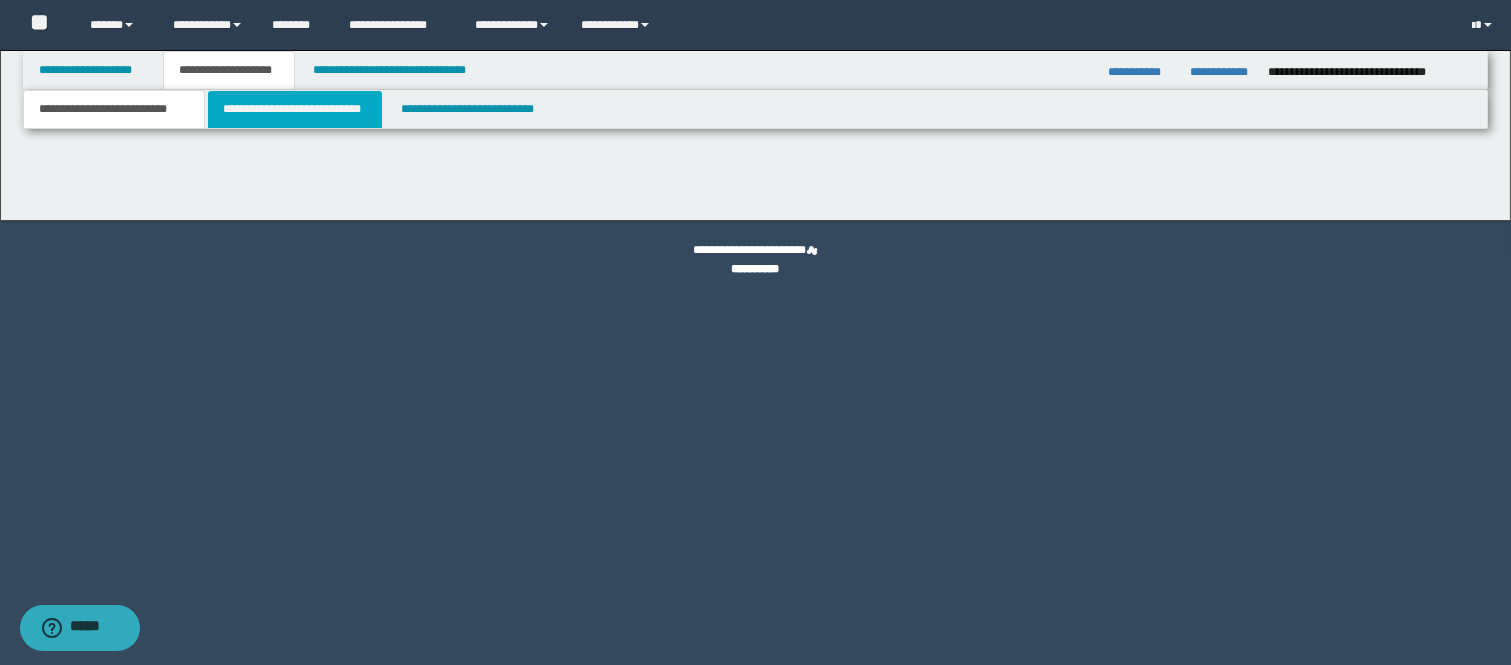 click on "**********" at bounding box center (295, 109) 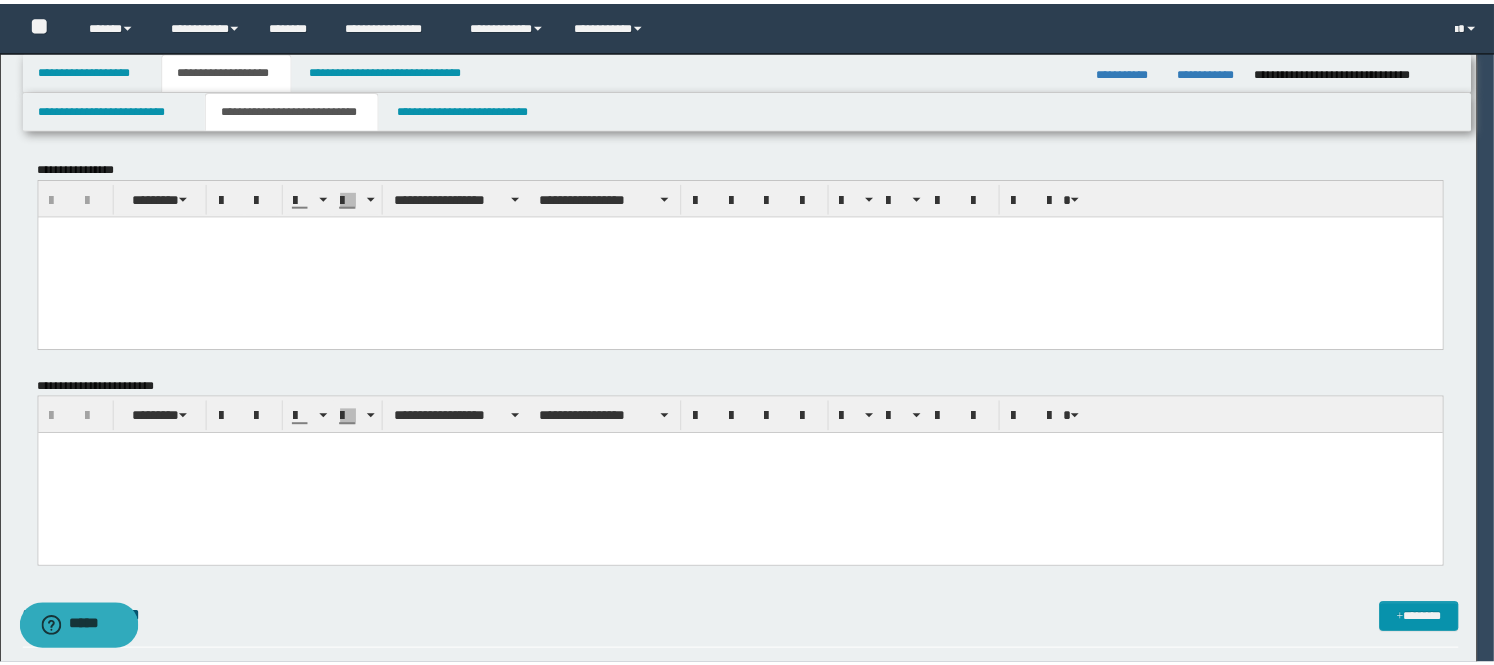 scroll, scrollTop: 0, scrollLeft: 0, axis: both 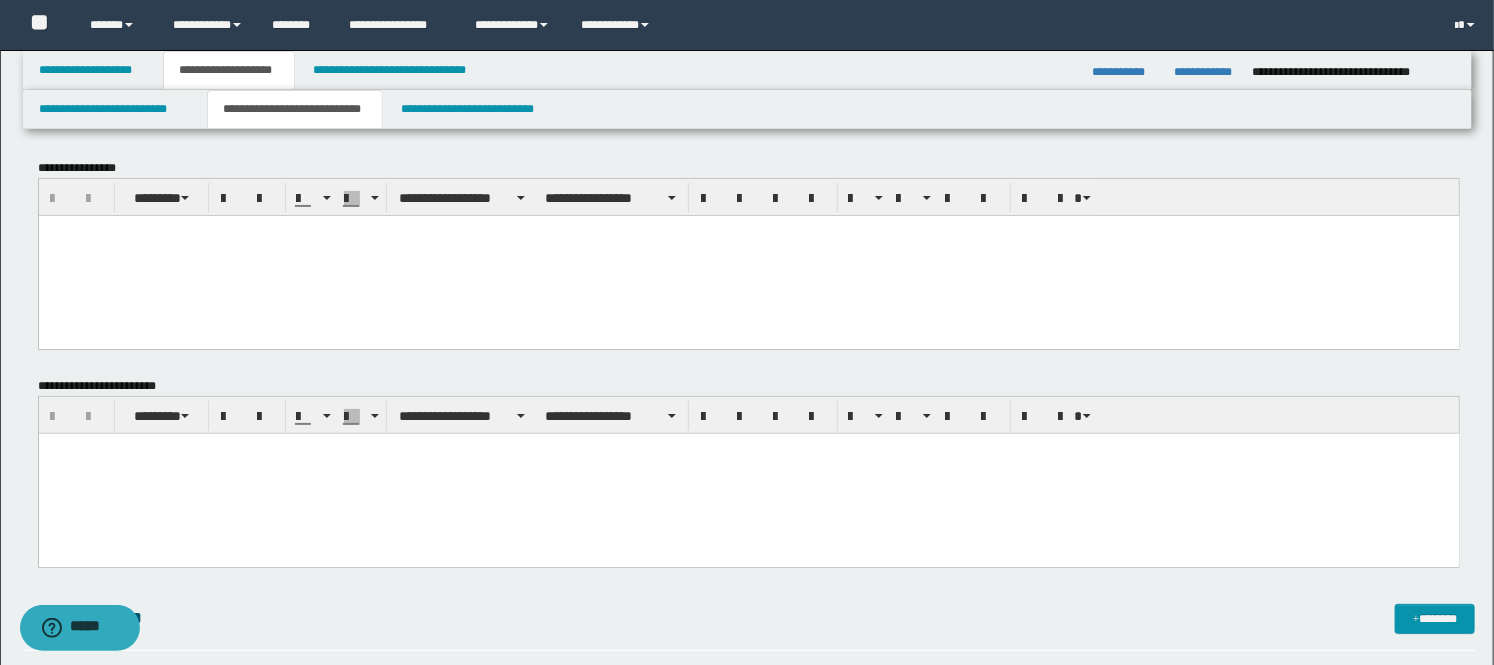 click at bounding box center (748, 255) 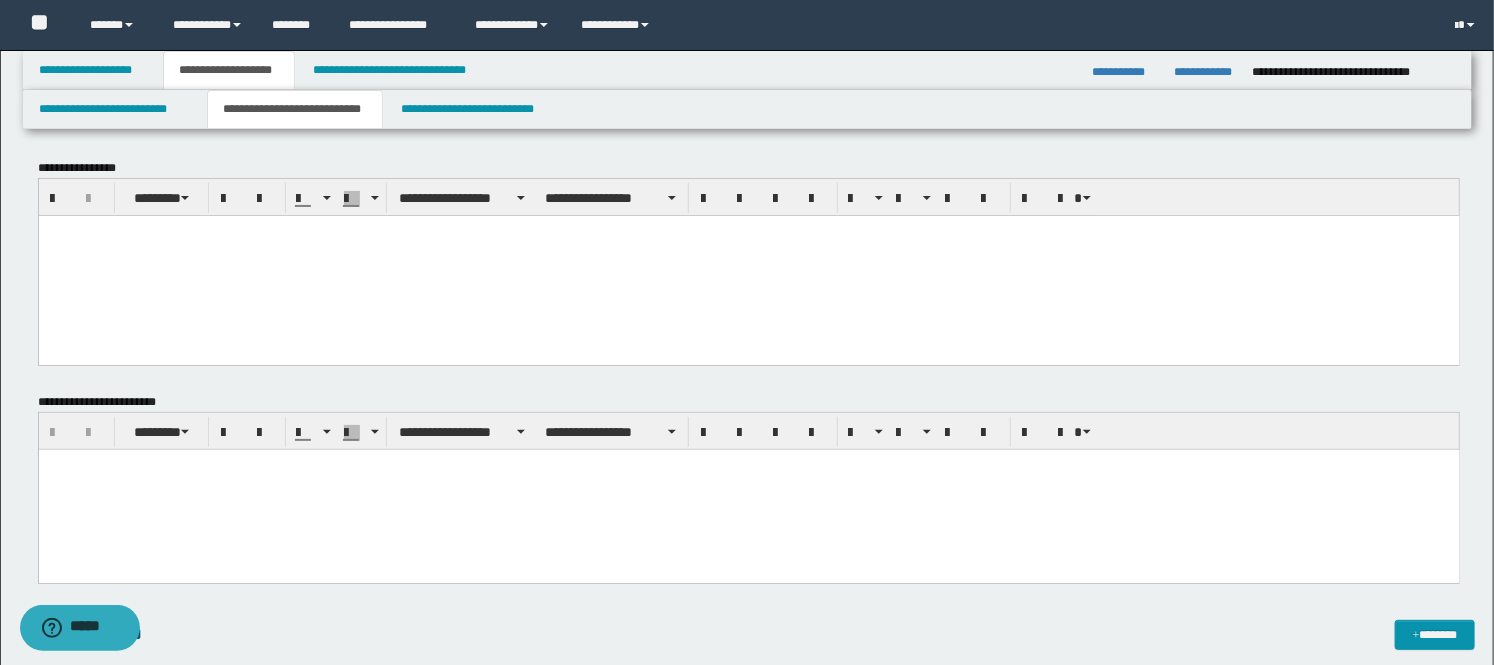 paste 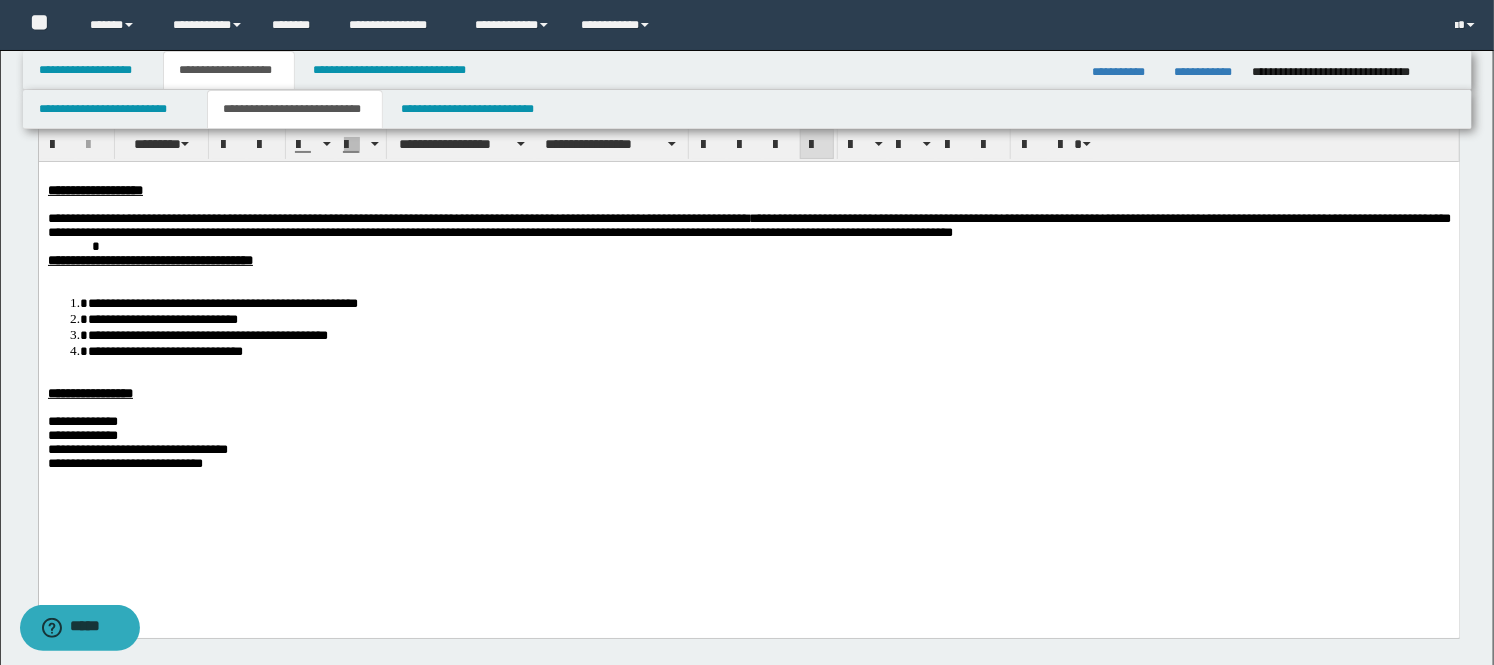 scroll, scrollTop: 0, scrollLeft: 0, axis: both 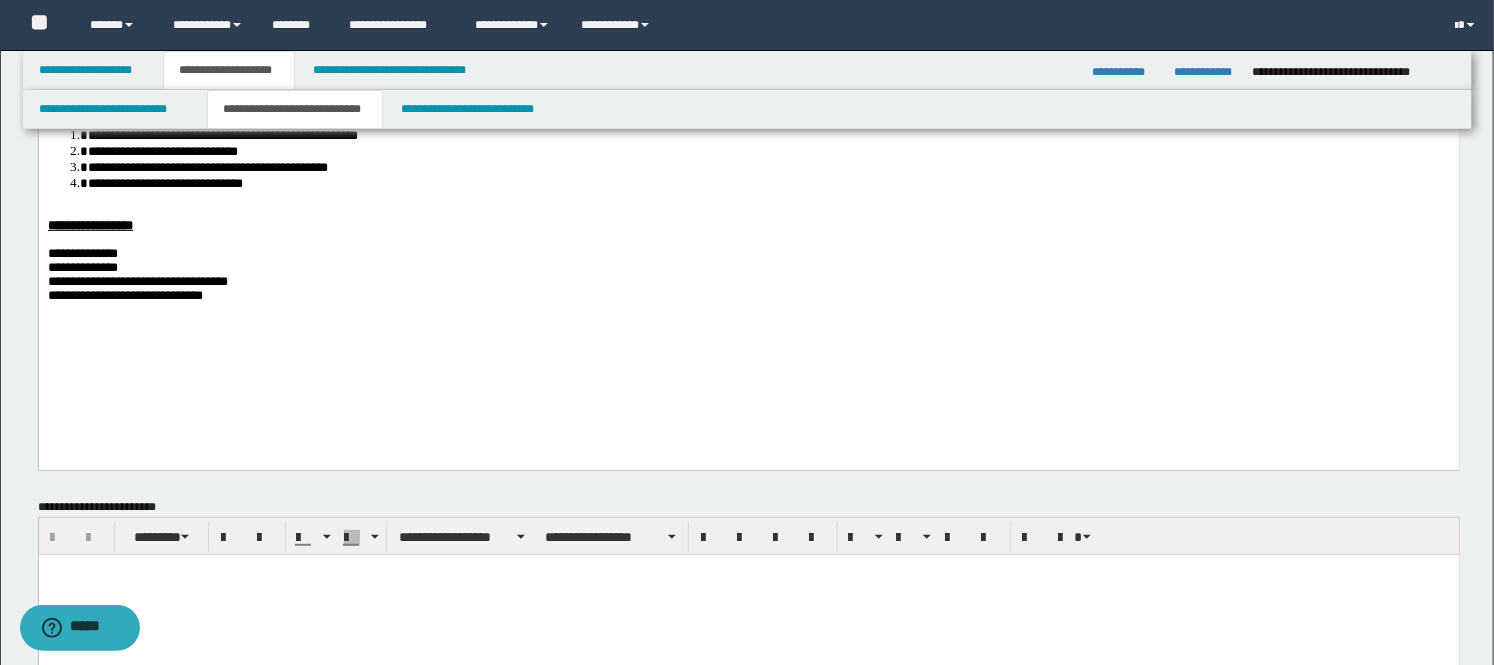 click at bounding box center (748, 570) 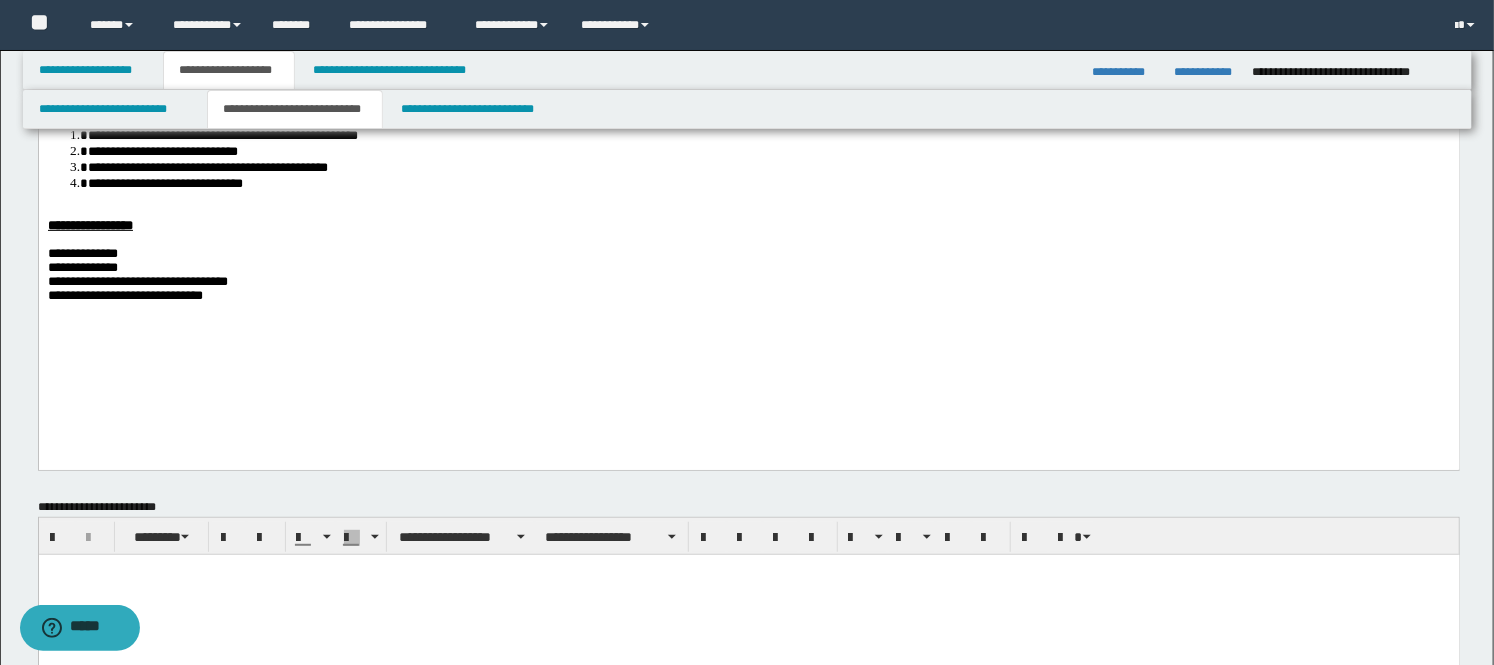 paste 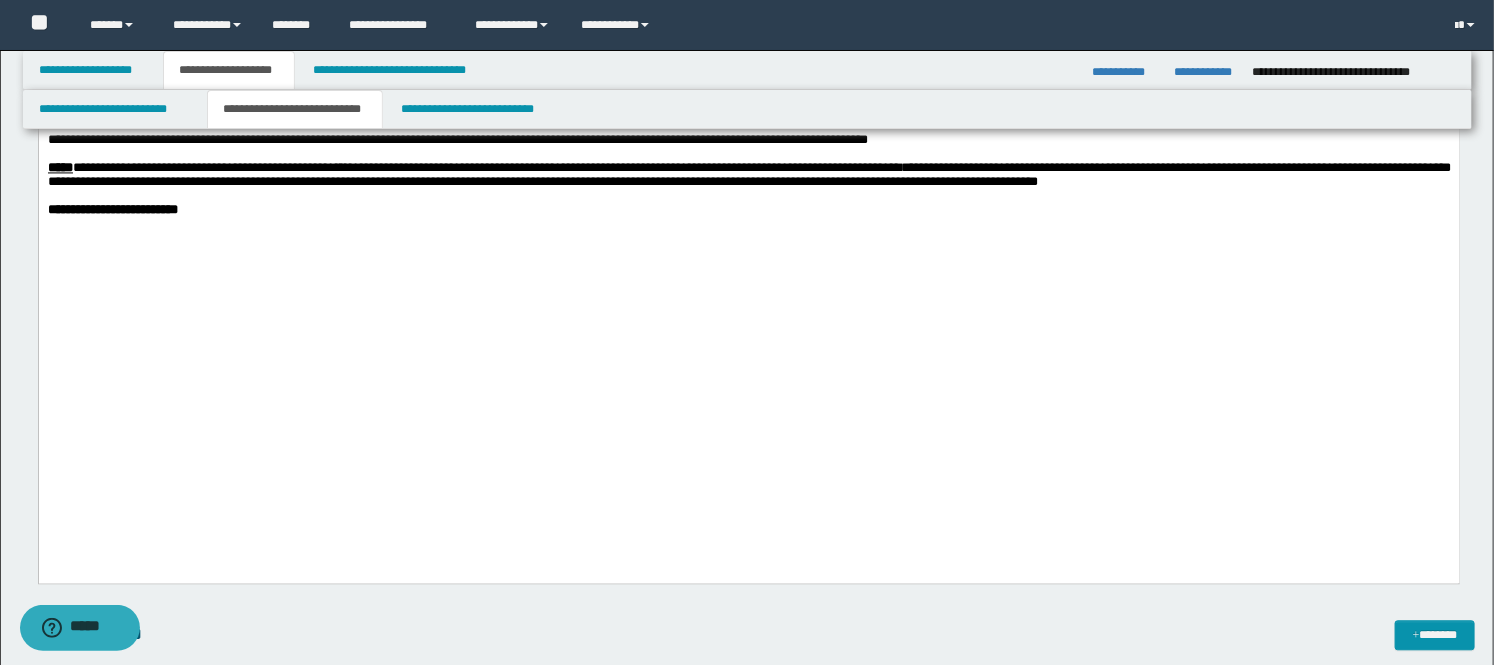 scroll, scrollTop: 1666, scrollLeft: 0, axis: vertical 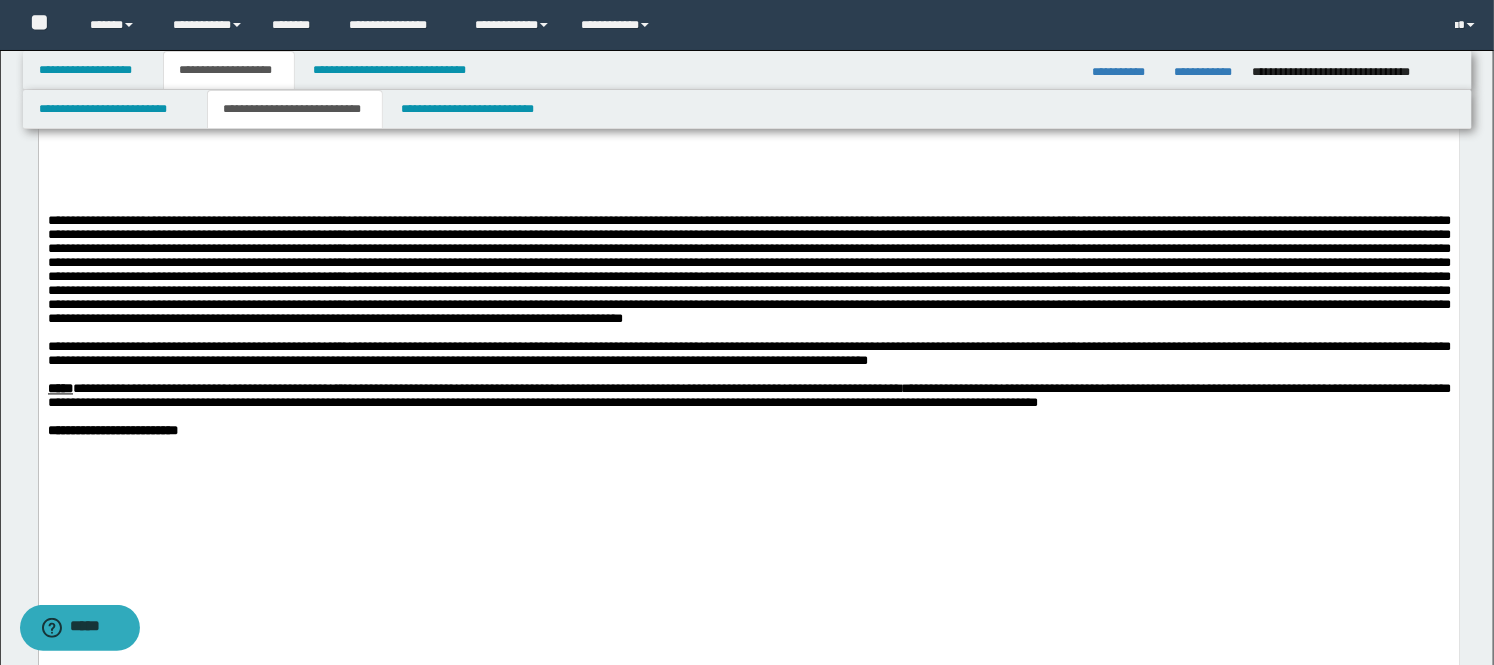 drag, startPoint x: 979, startPoint y: 306, endPoint x: 776, endPoint y: 414, distance: 229.9413 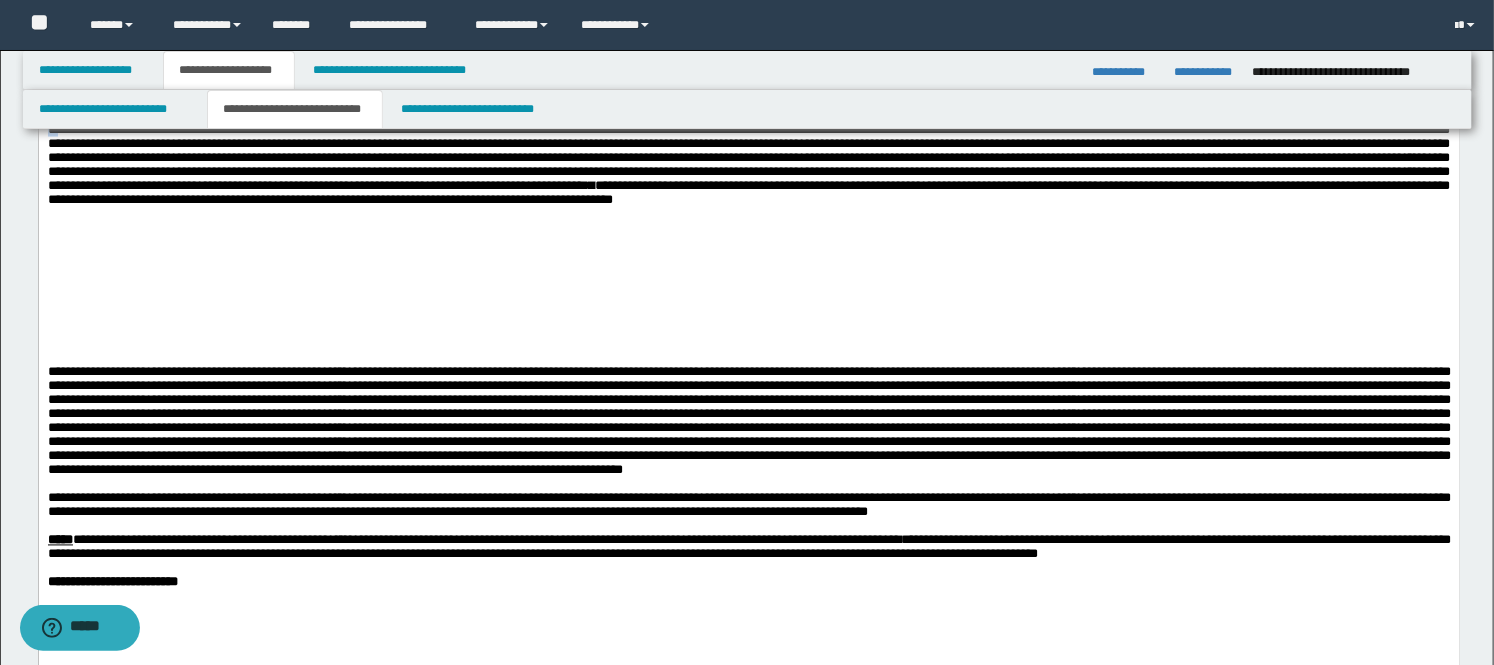 scroll, scrollTop: 1222, scrollLeft: 0, axis: vertical 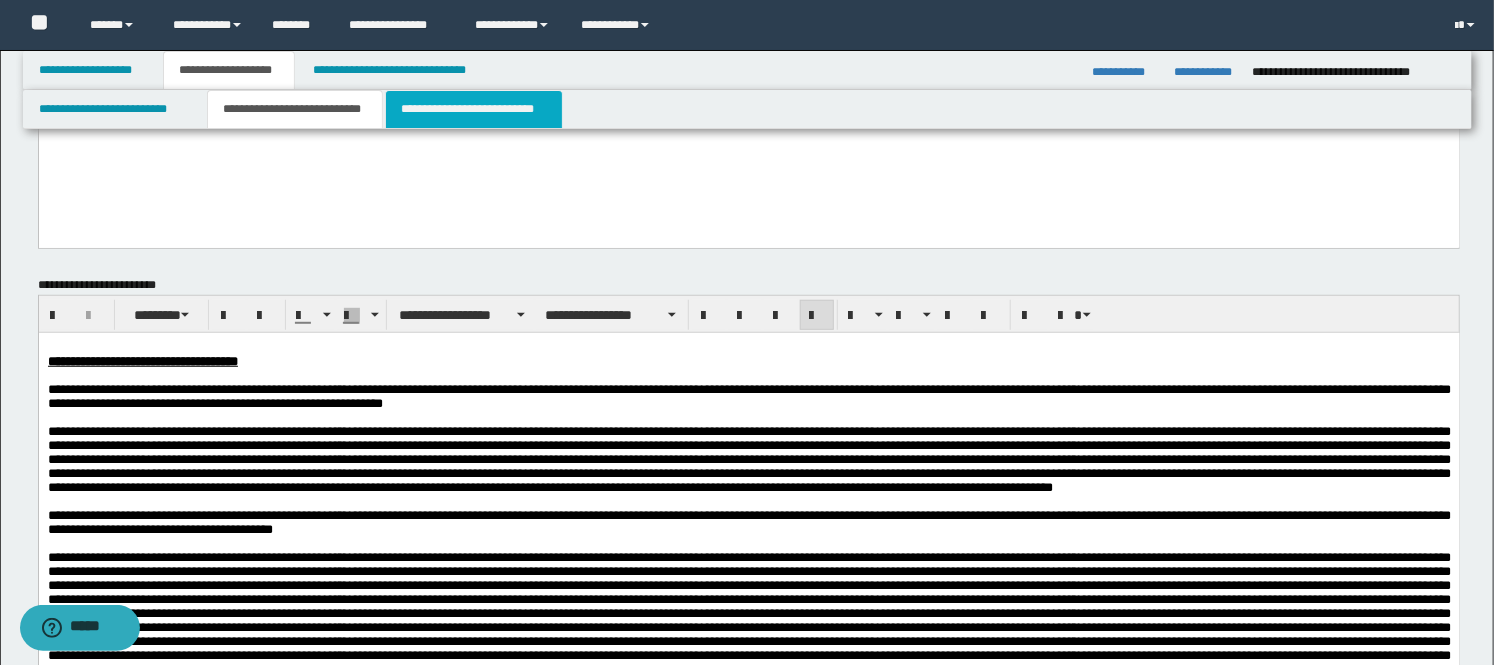 click on "**********" at bounding box center [474, 109] 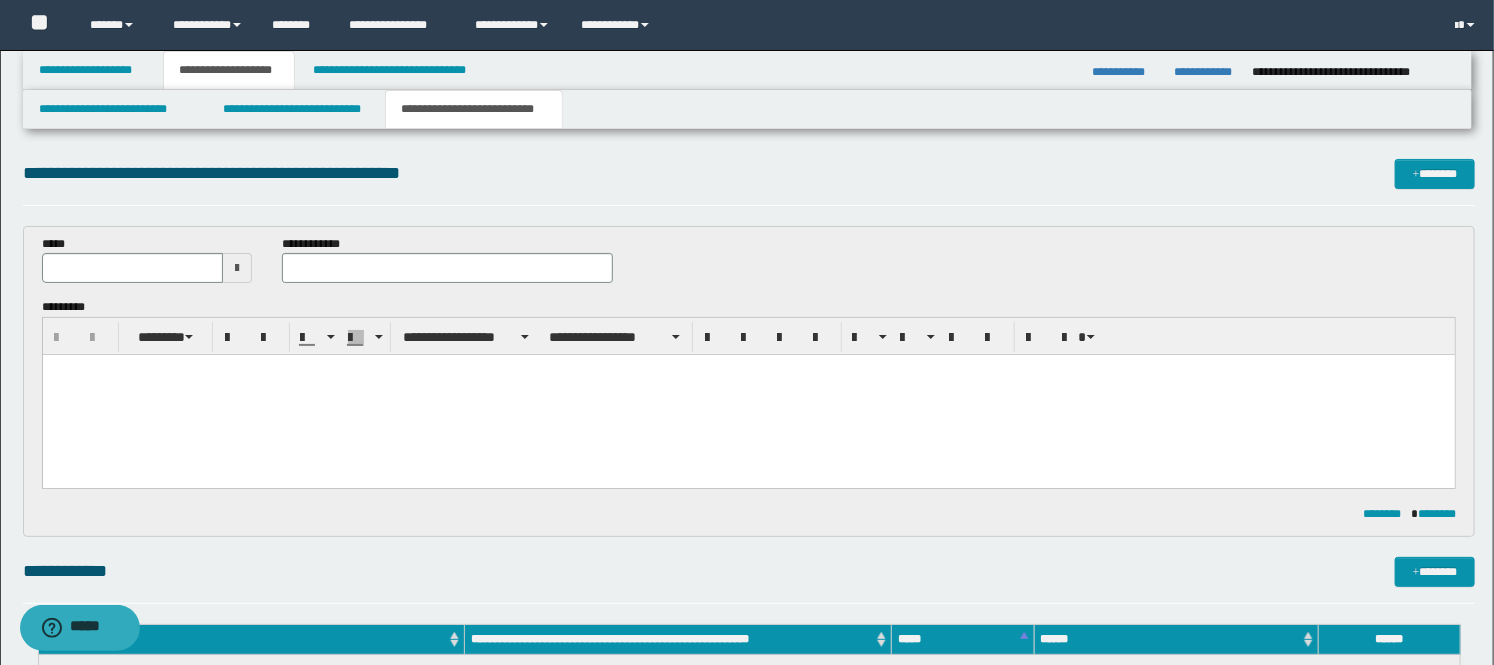 scroll, scrollTop: 0, scrollLeft: 0, axis: both 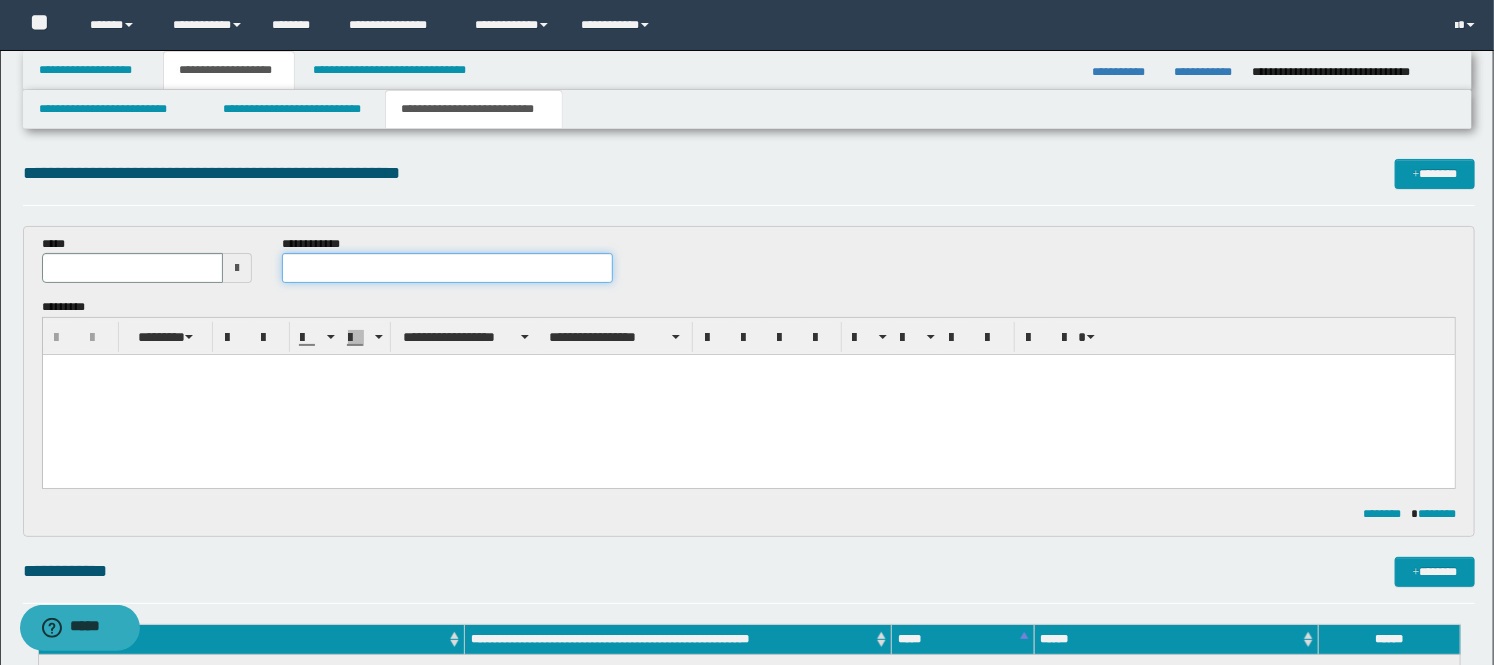 click at bounding box center [447, 268] 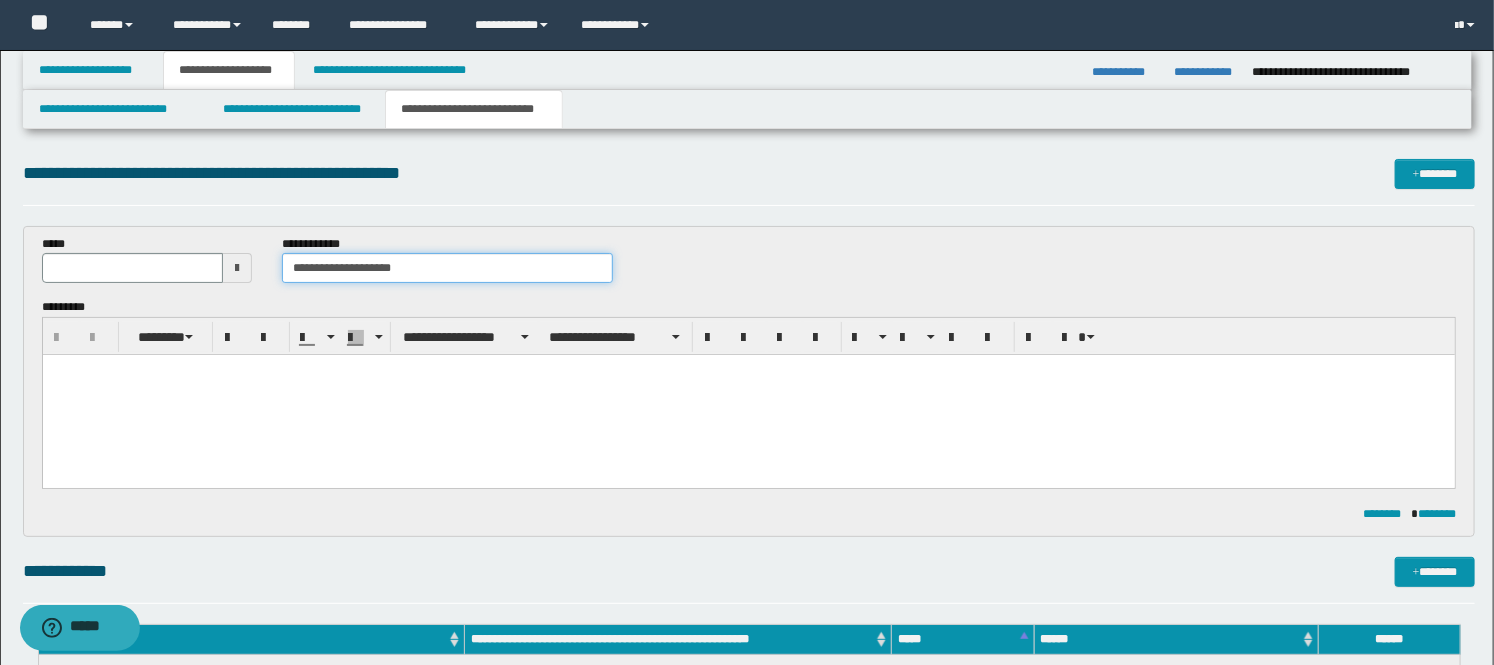 type on "**********" 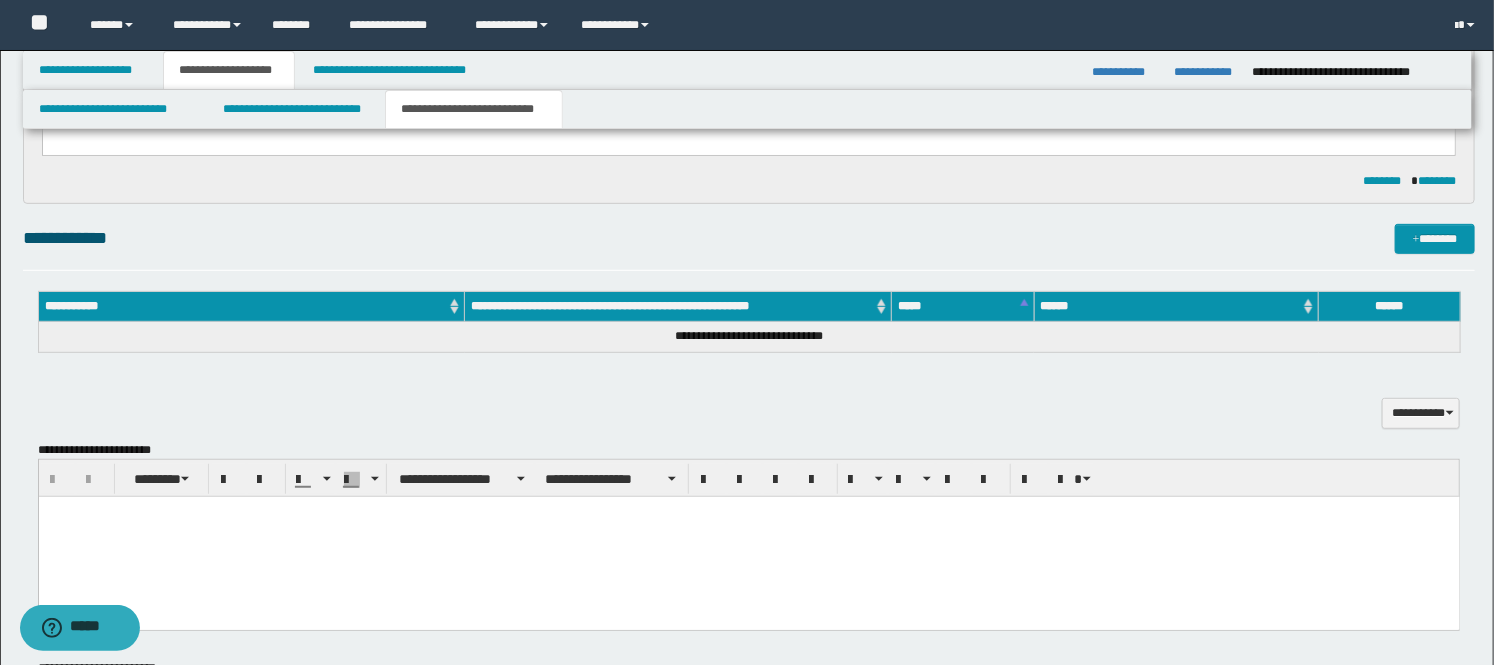click at bounding box center (748, 537) 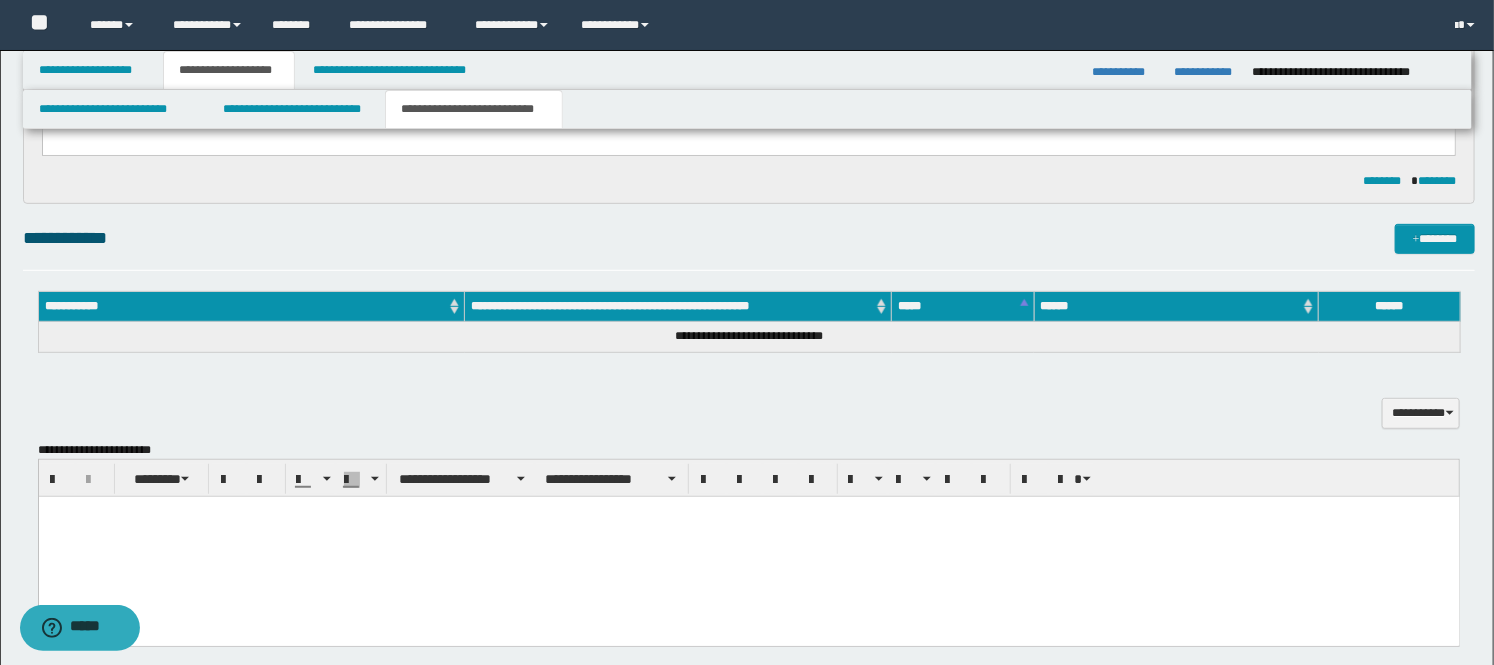 paste 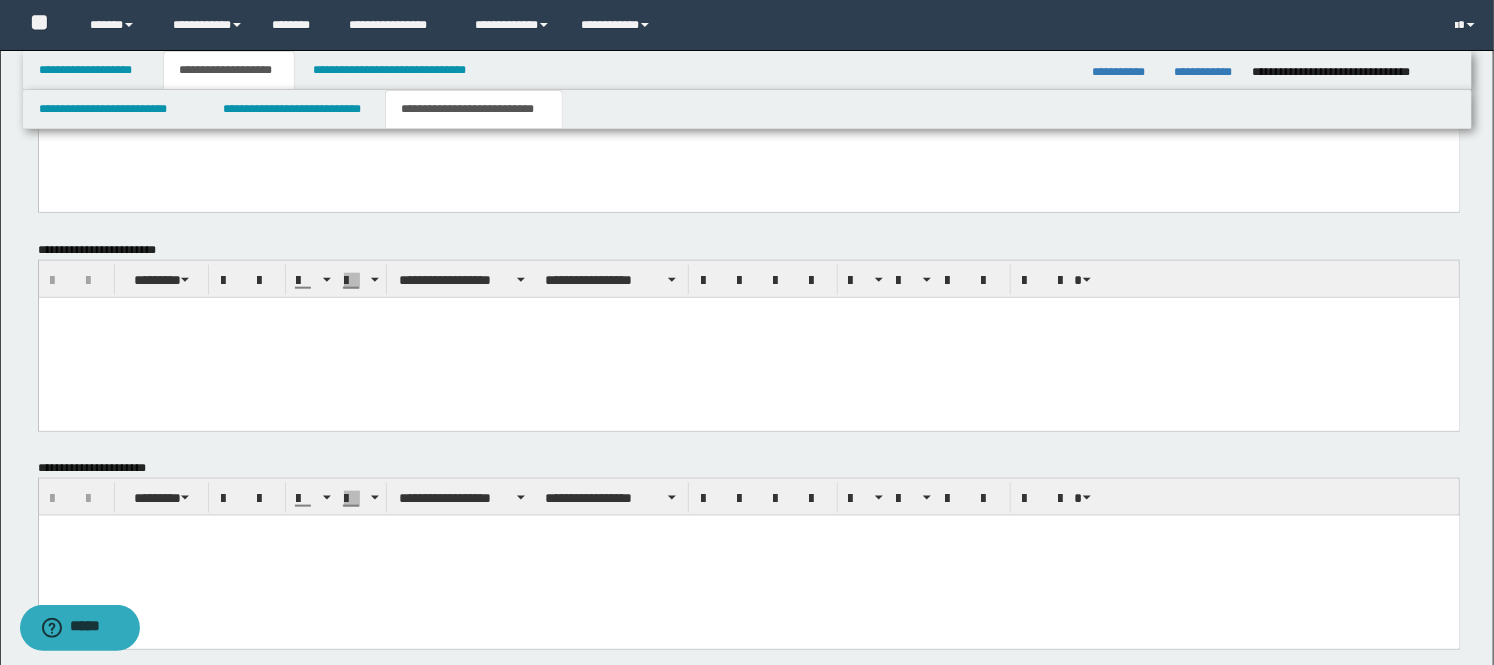 scroll, scrollTop: 666, scrollLeft: 0, axis: vertical 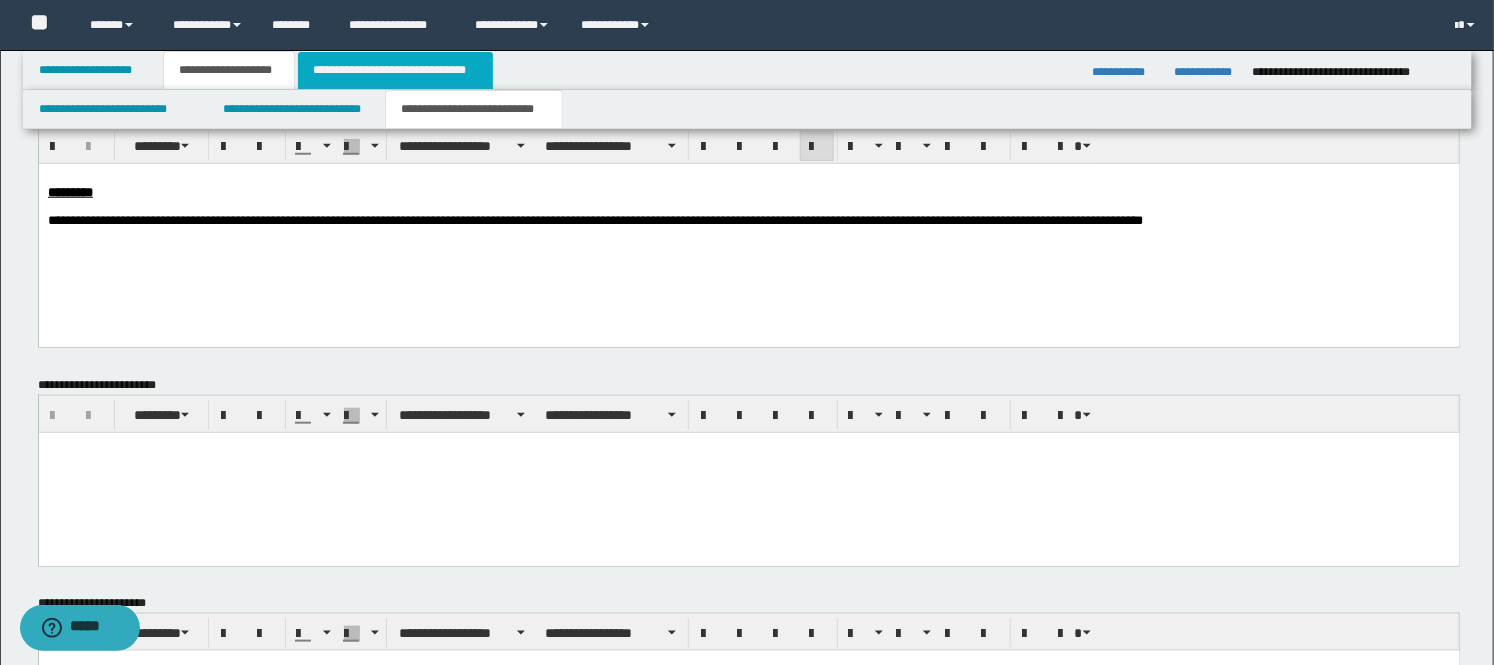 click on "**********" at bounding box center (395, 70) 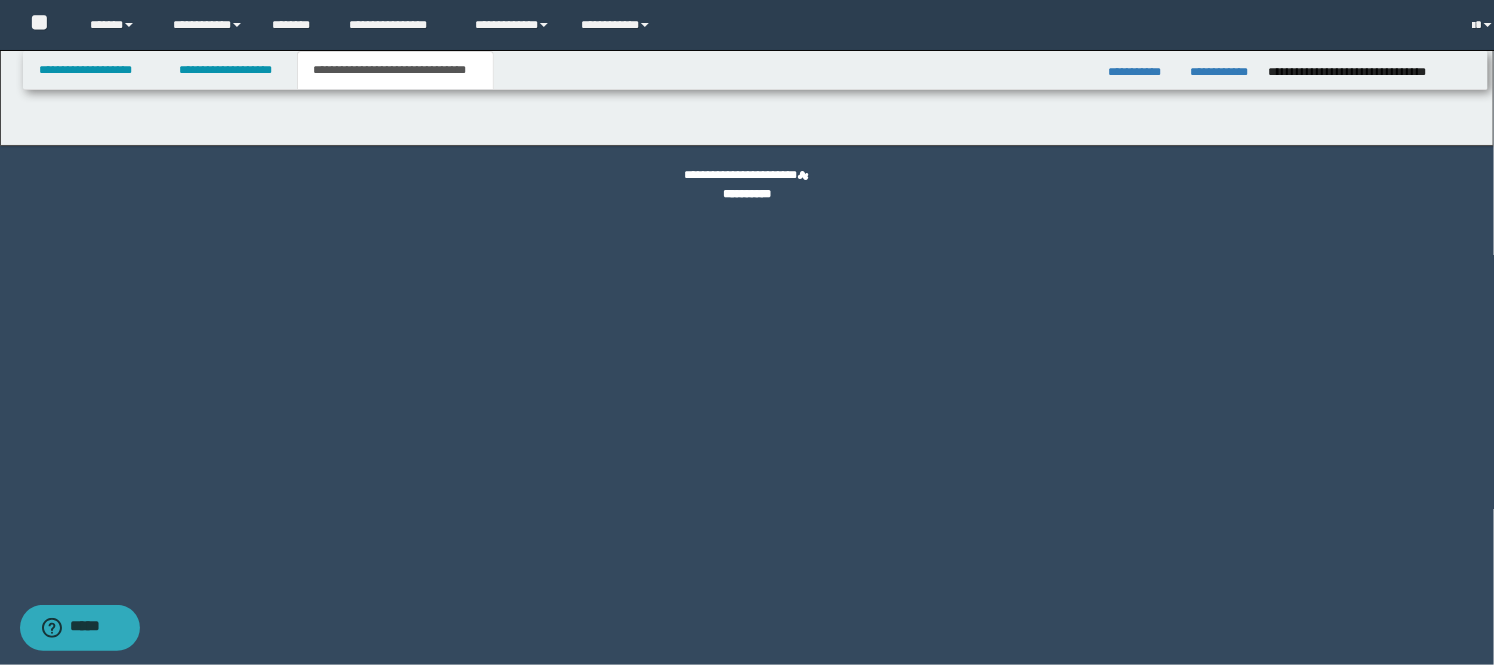 scroll, scrollTop: 0, scrollLeft: 0, axis: both 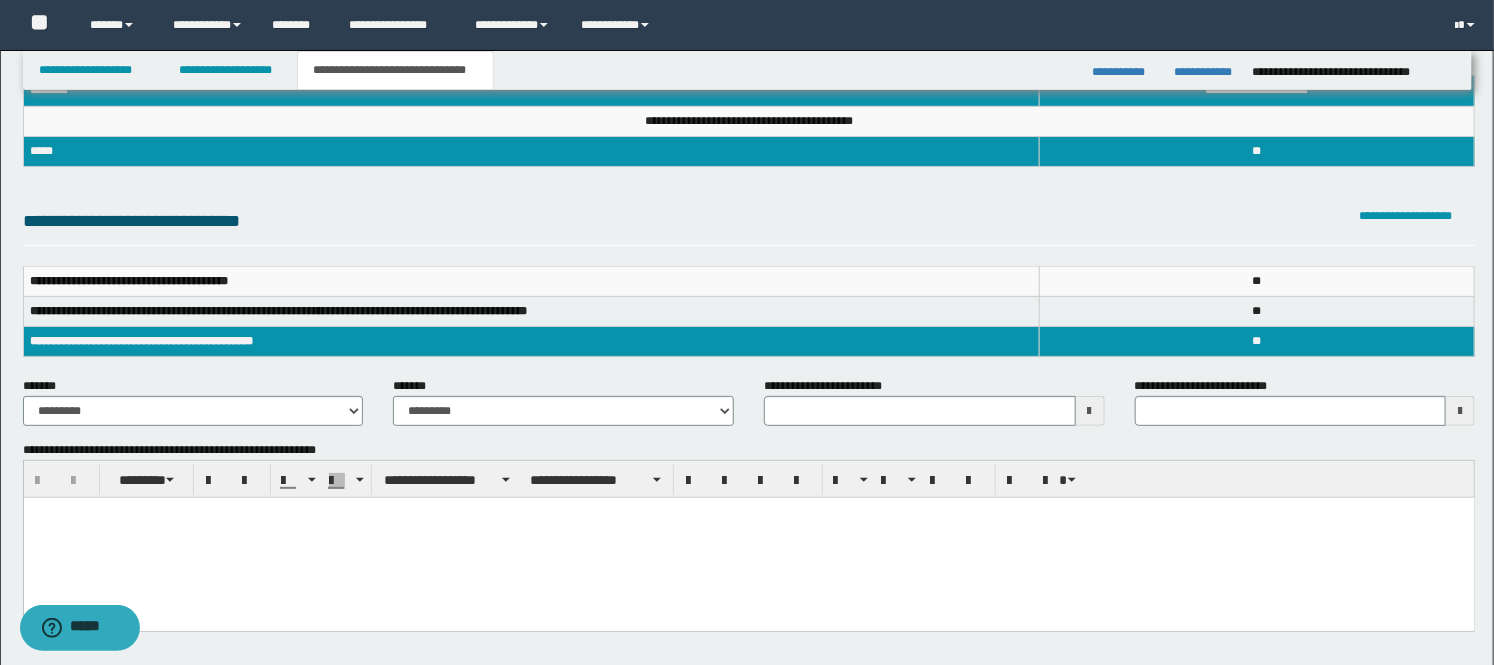 click at bounding box center (748, 537) 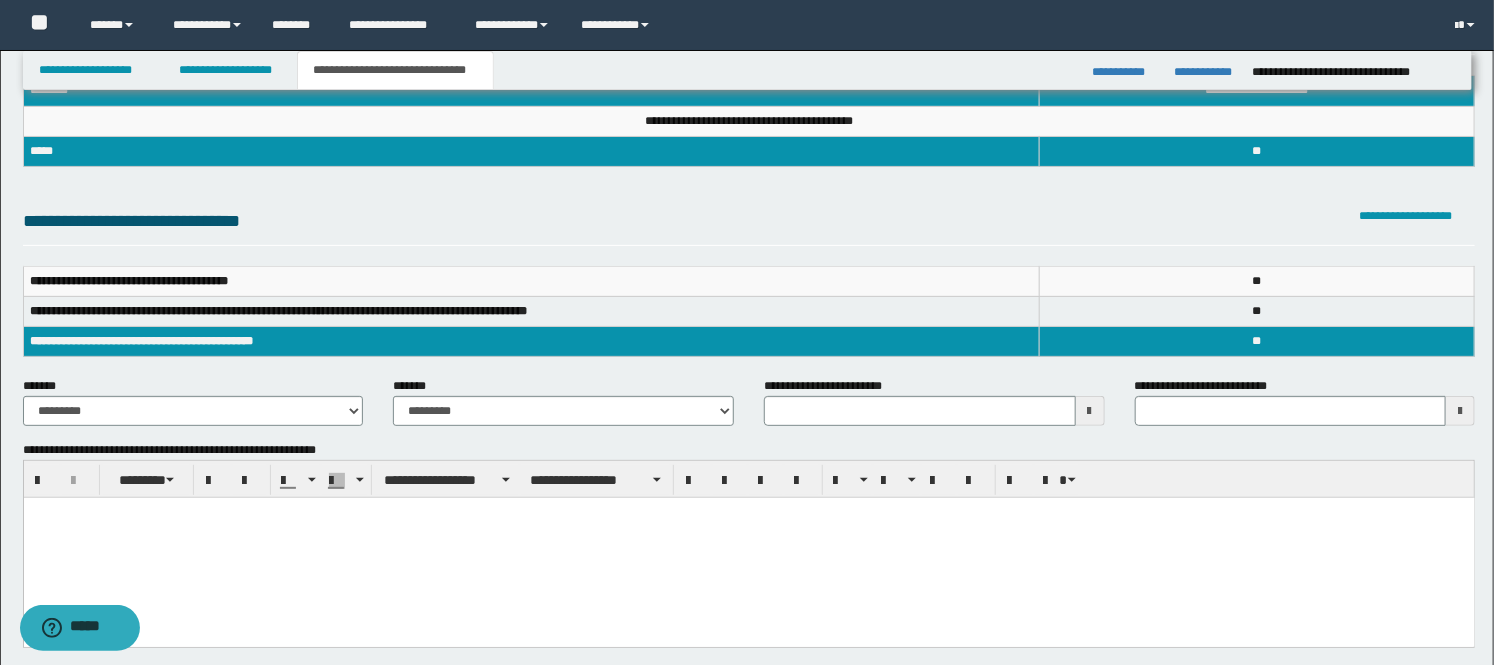 type 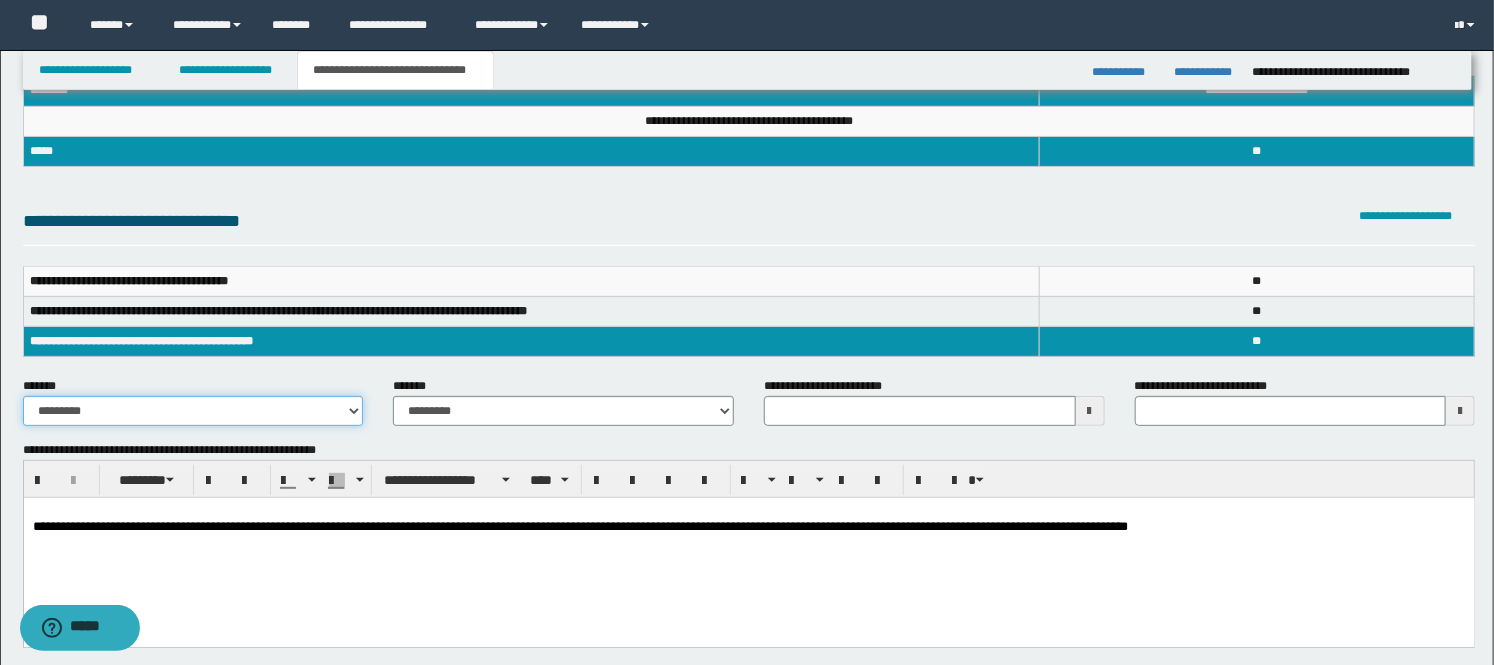 click on "**********" at bounding box center (193, 411) 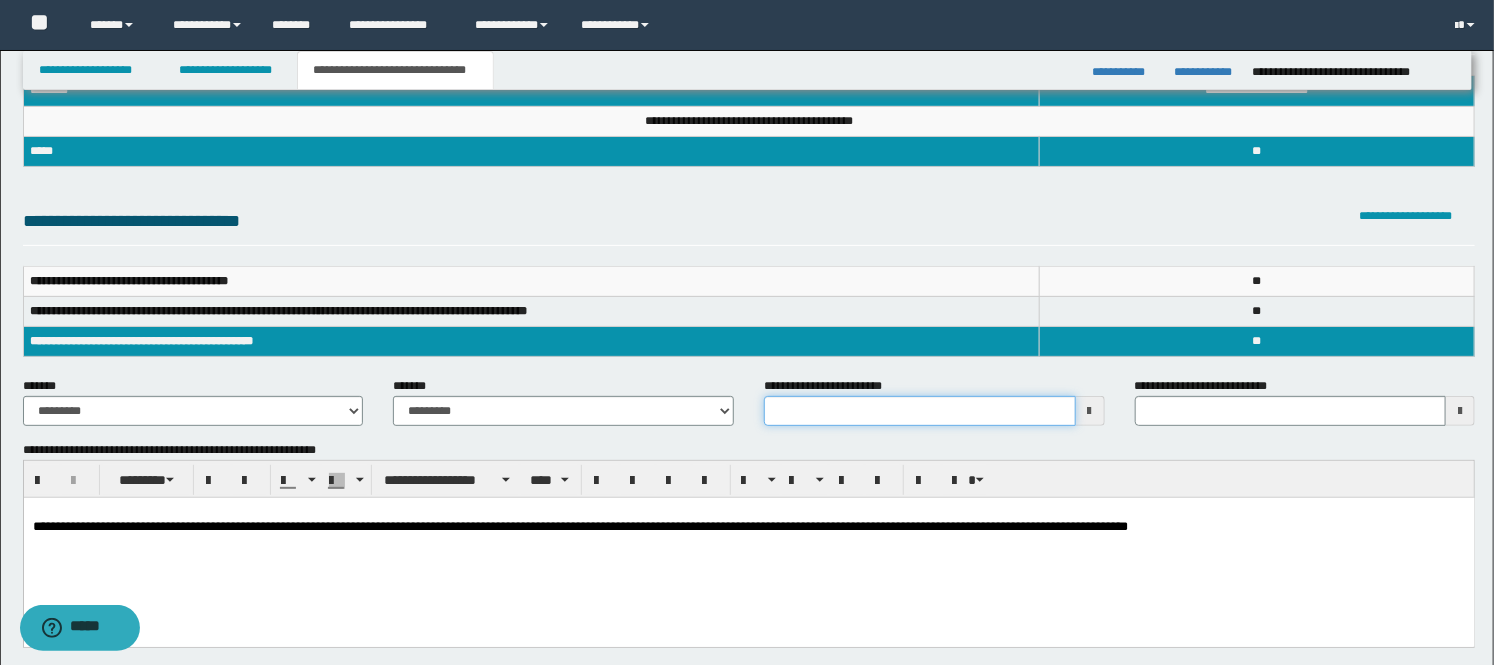 click on "**********" at bounding box center [920, 411] 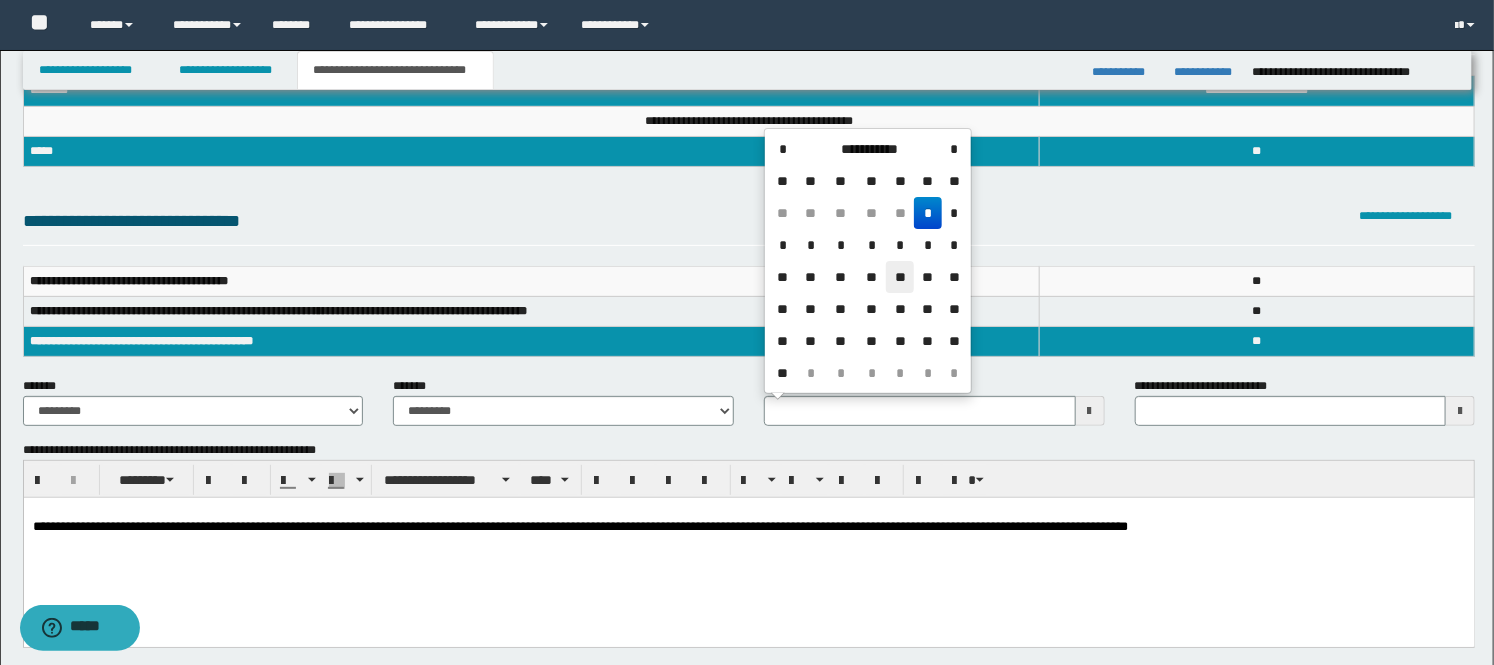 click on "**" at bounding box center (900, 277) 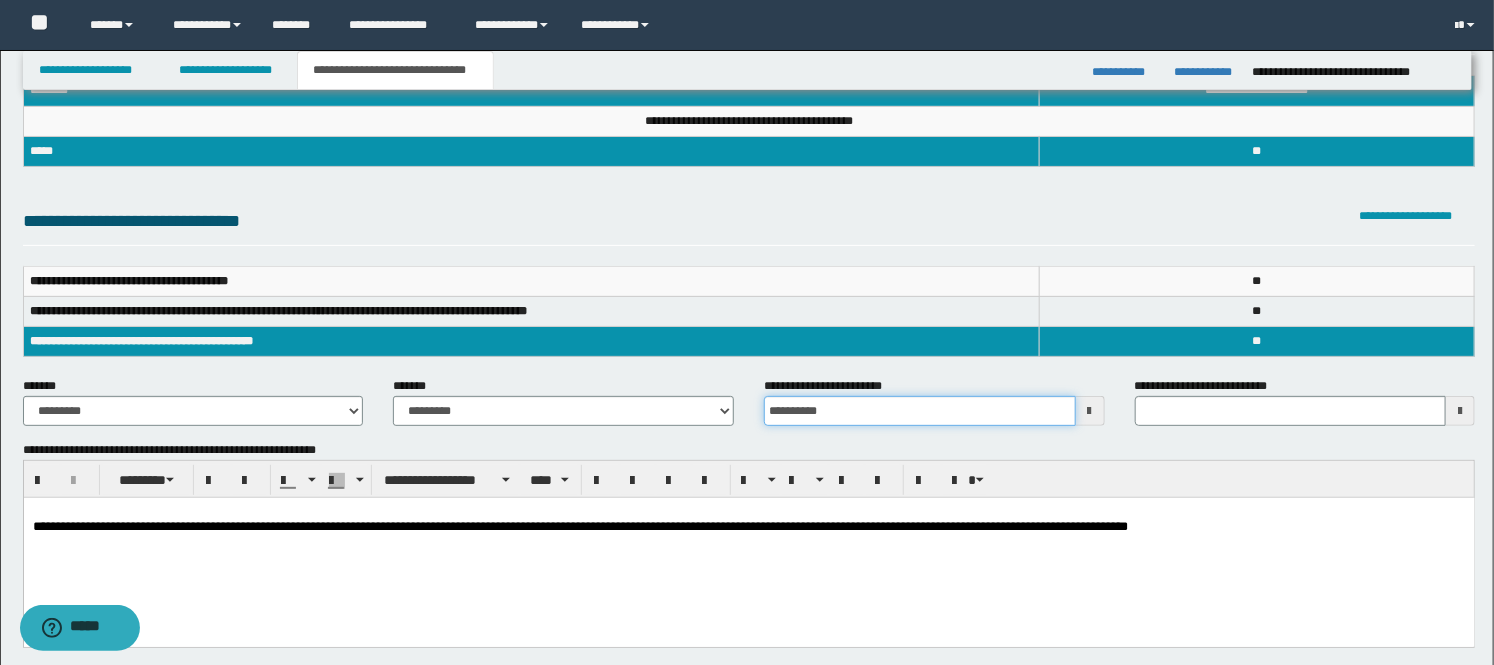 click on "**********" at bounding box center (920, 411) 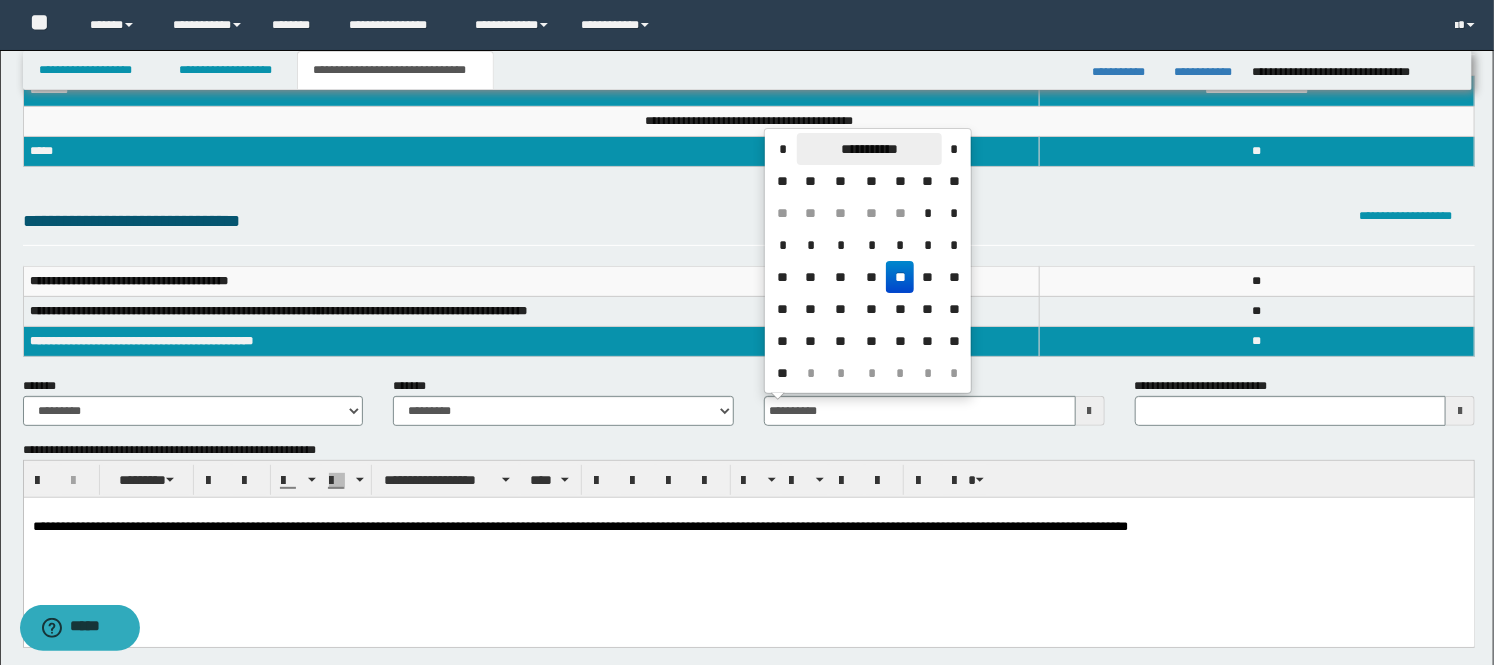 click on "**********" at bounding box center [869, 149] 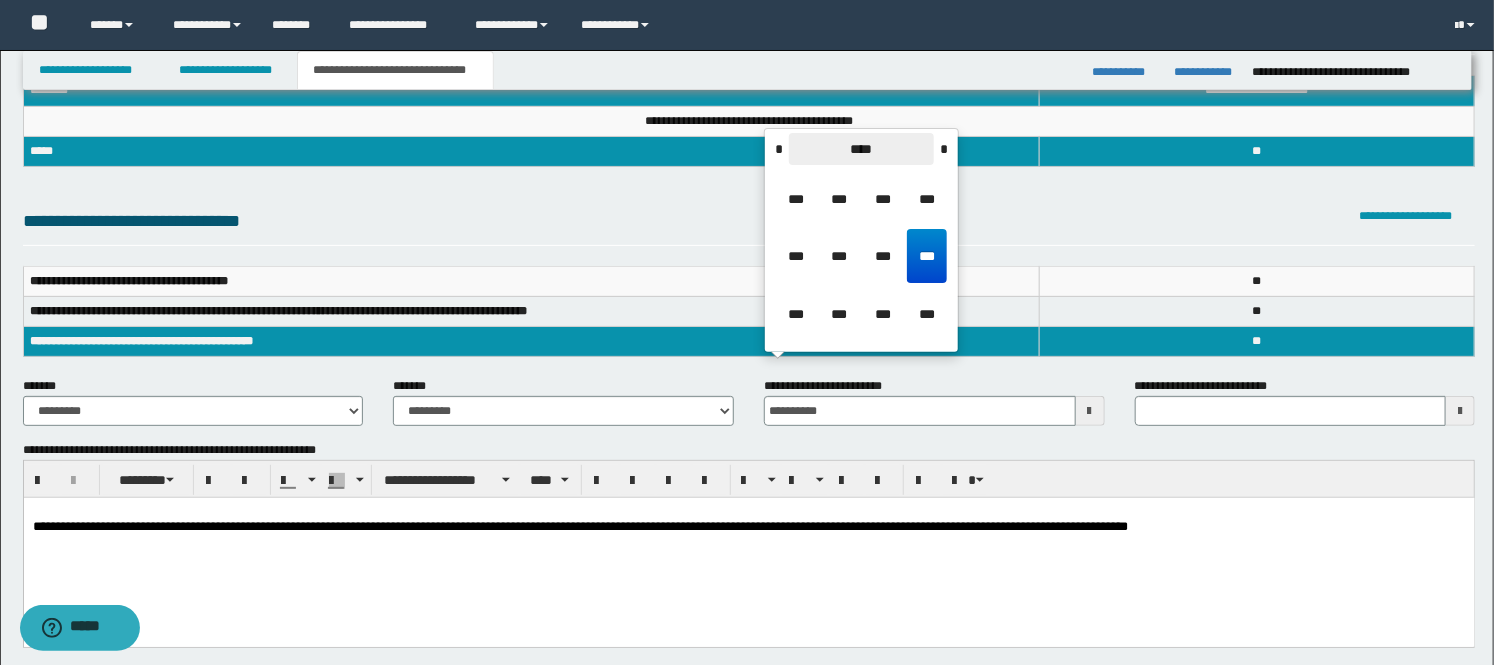 click on "****" at bounding box center [861, 149] 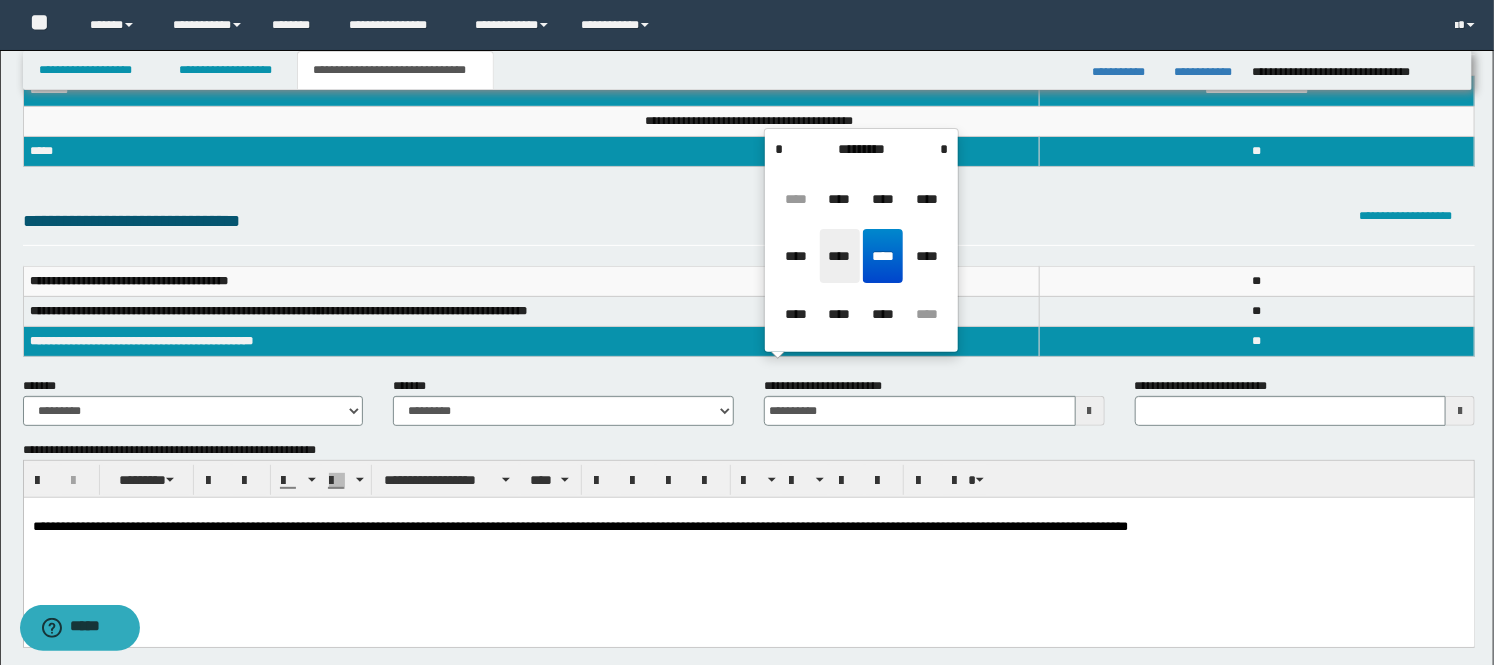 click on "****" at bounding box center (840, 256) 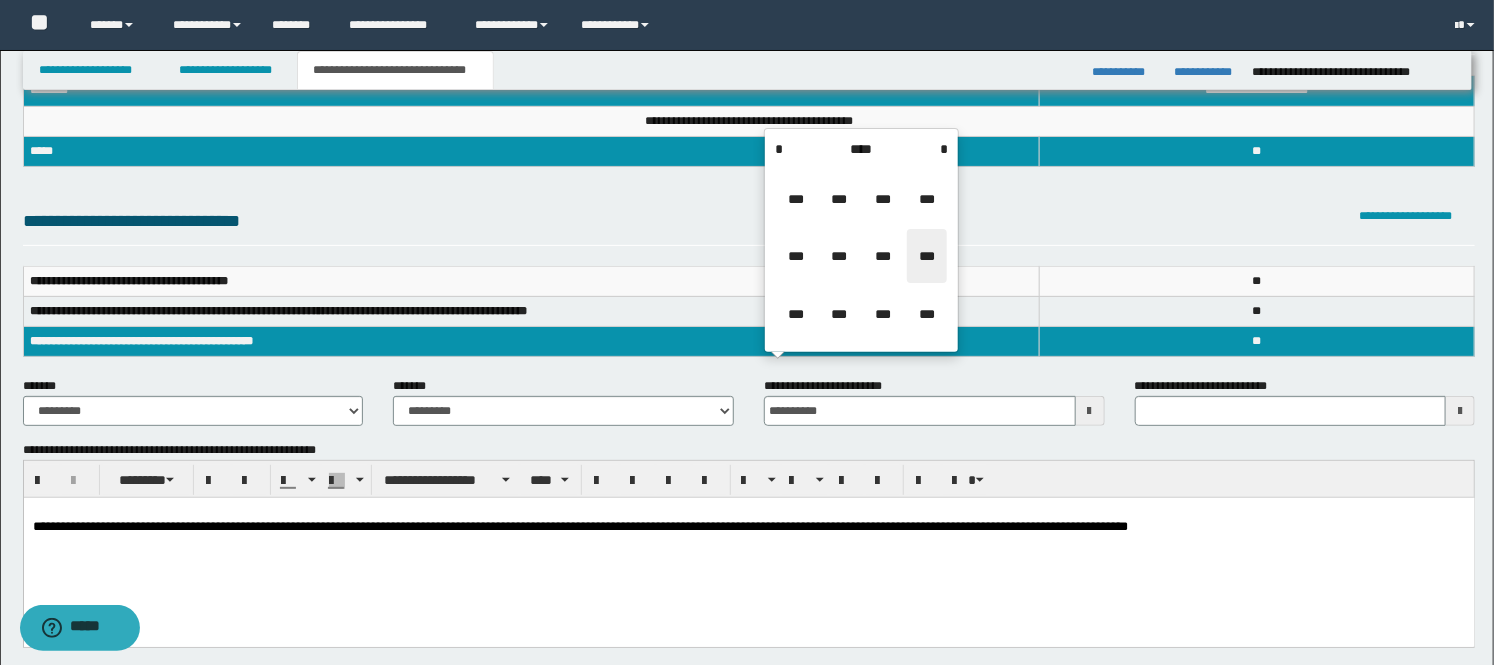 click on "***" at bounding box center [927, 256] 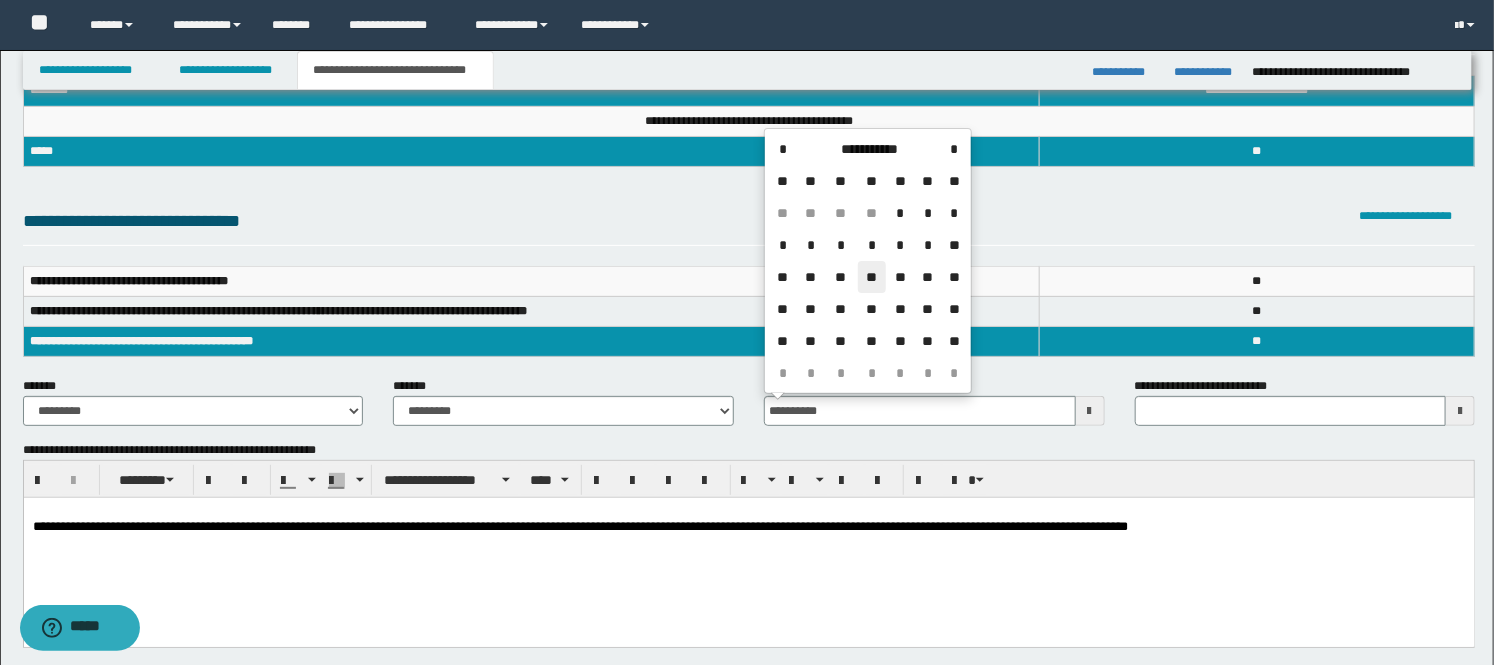 click on "**" at bounding box center (872, 277) 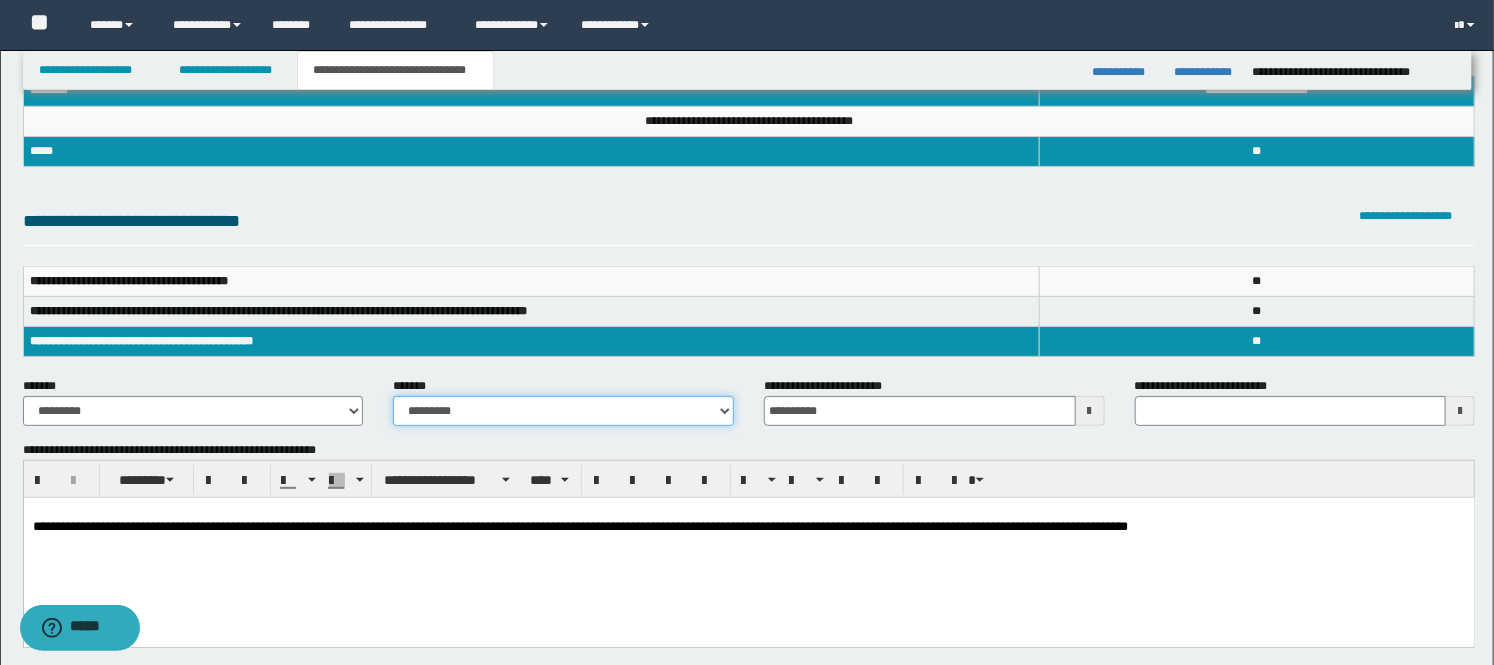click on "**********" at bounding box center (563, 411) 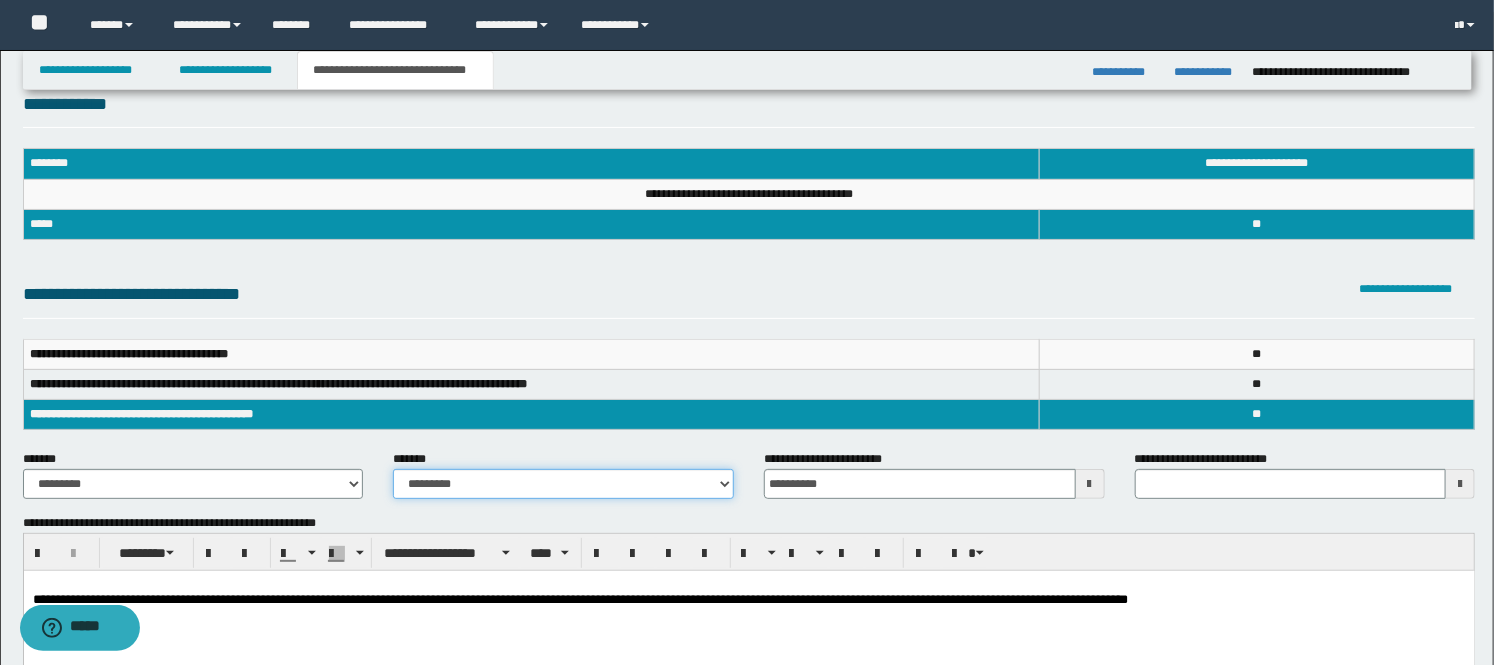 scroll, scrollTop: 0, scrollLeft: 0, axis: both 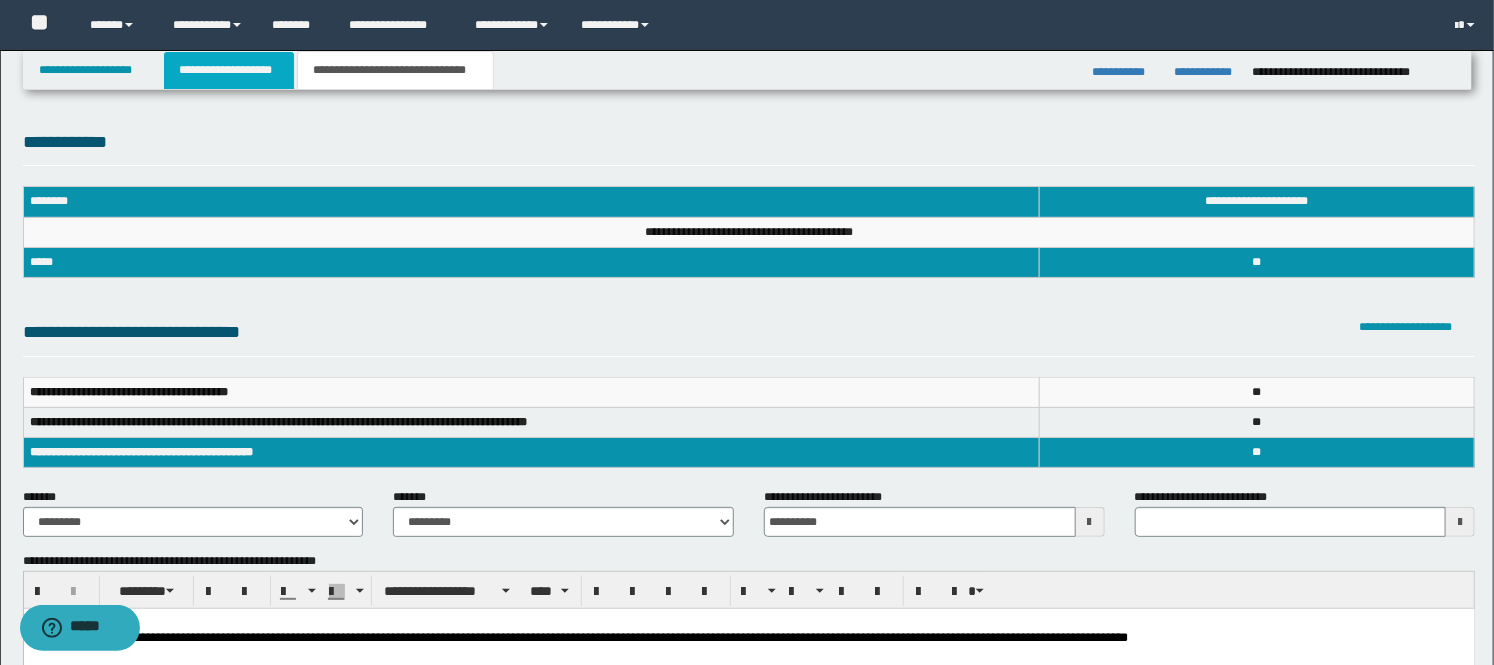 click on "**********" at bounding box center [229, 70] 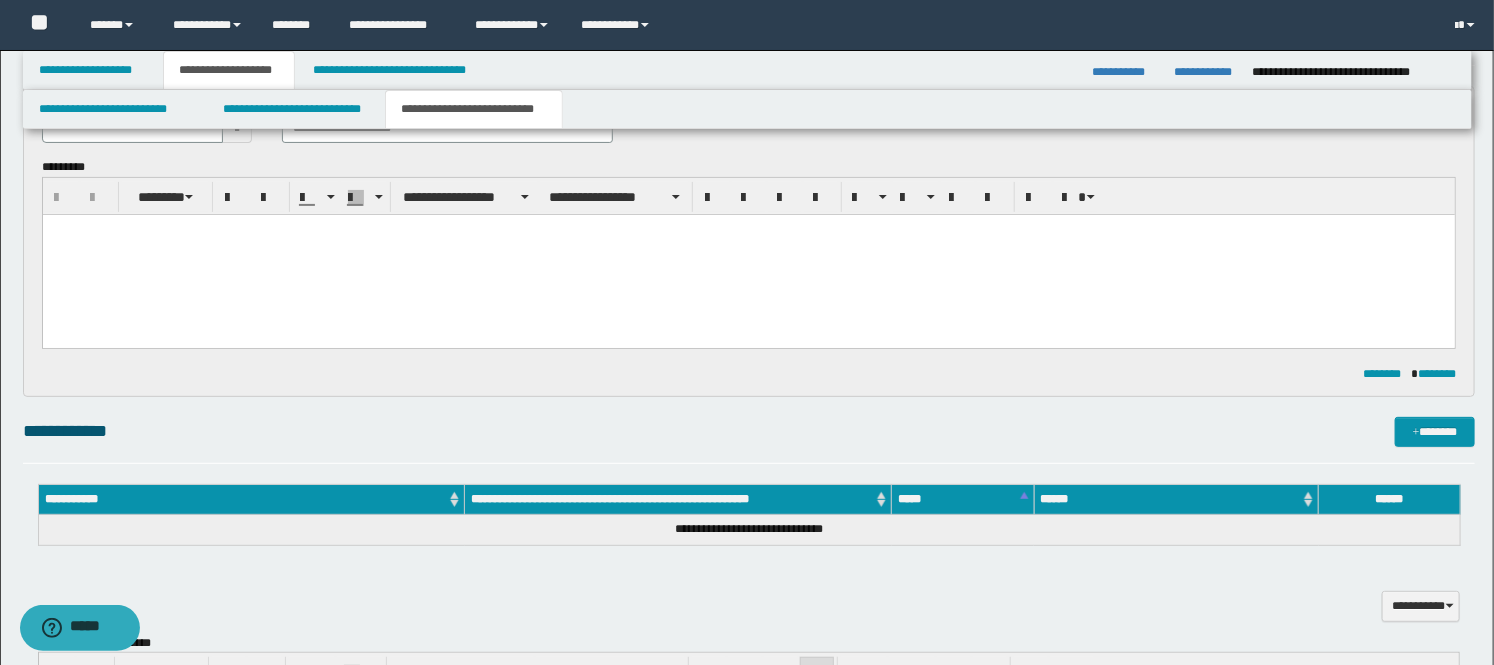 scroll, scrollTop: 222, scrollLeft: 0, axis: vertical 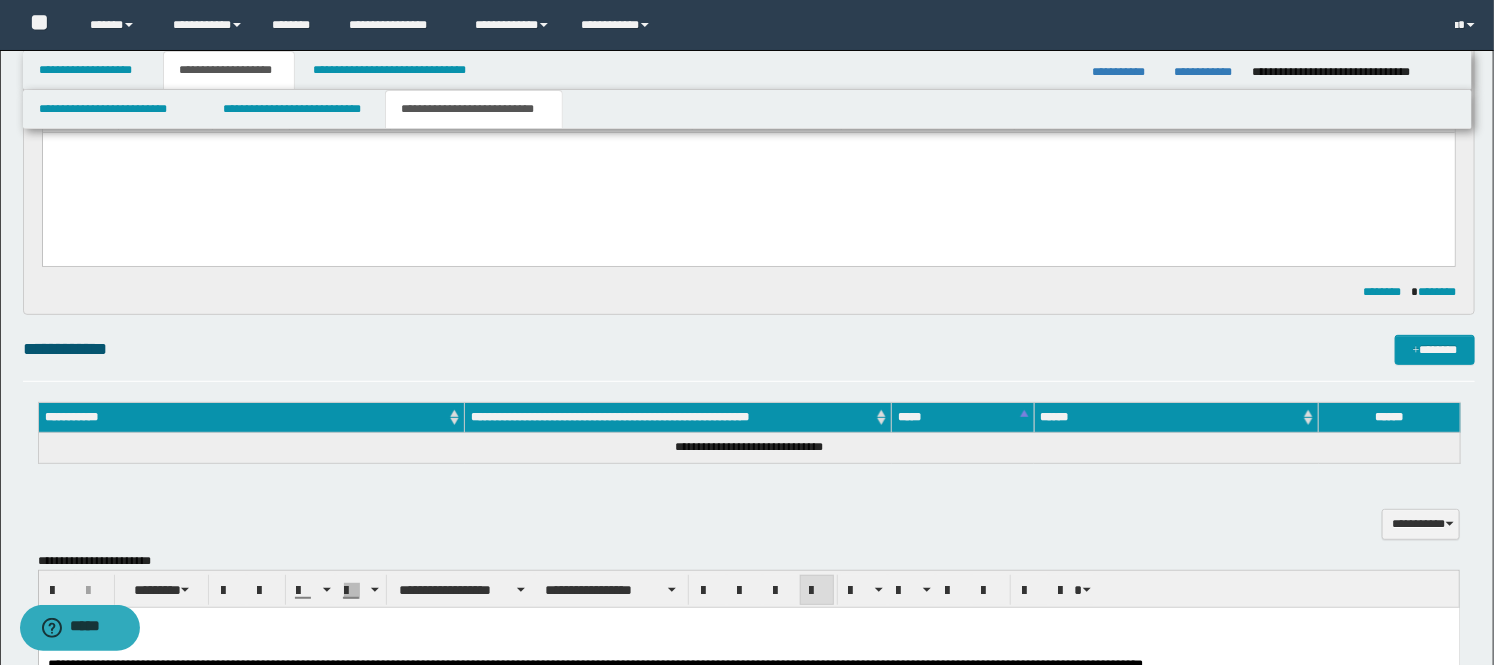 click on "**********" at bounding box center [749, 591] 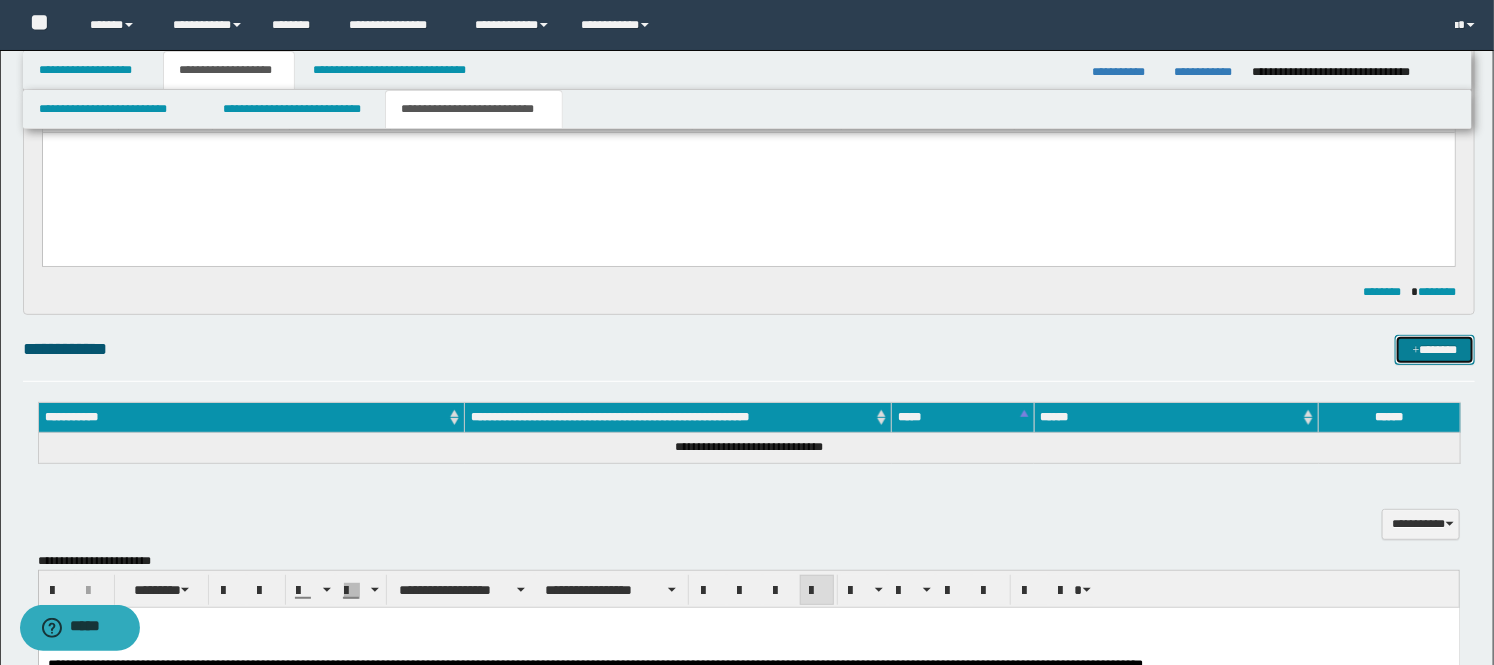 click at bounding box center [1416, 351] 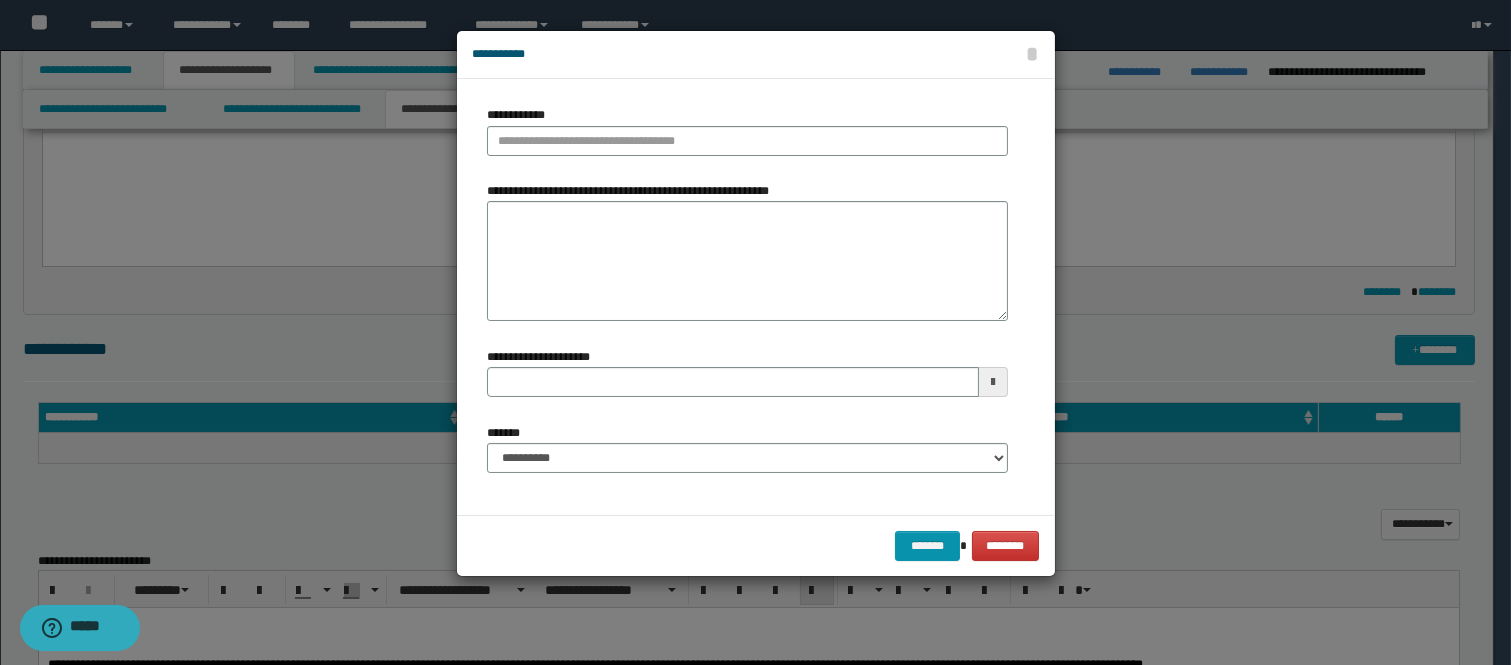 type 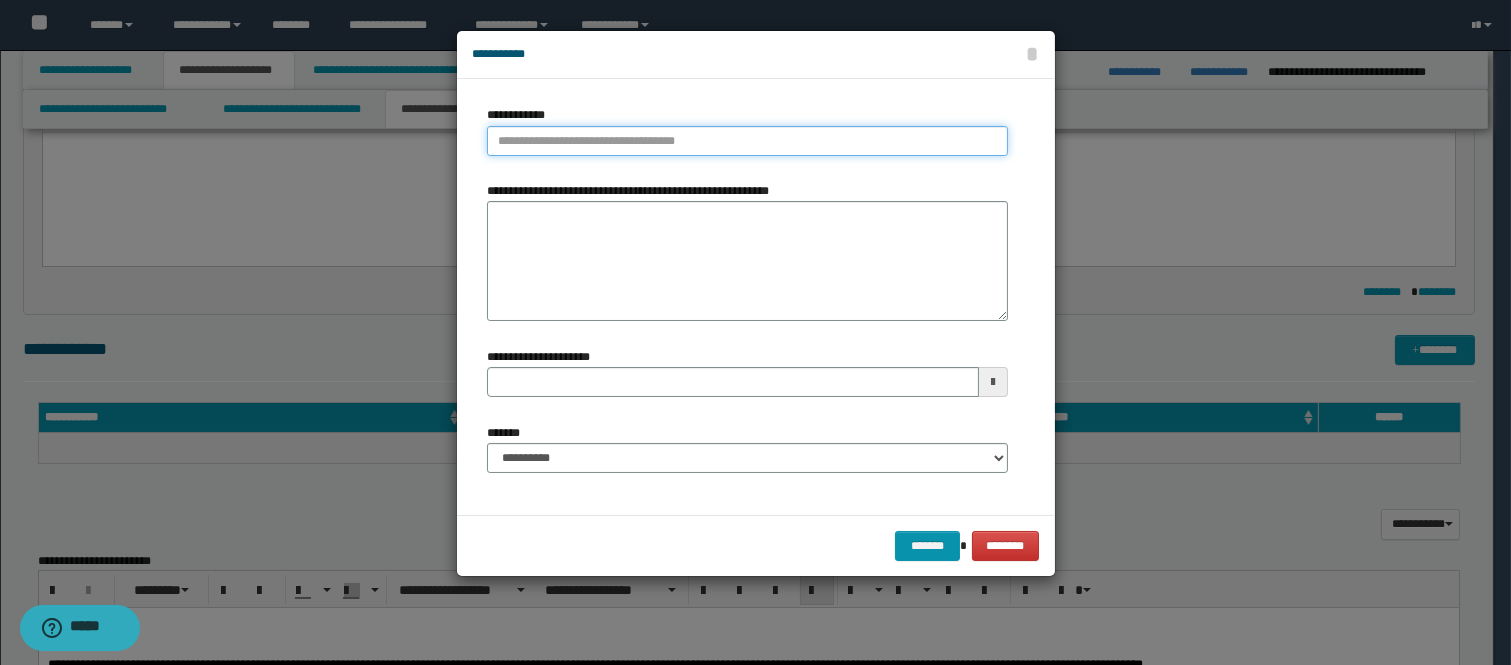 click on "**********" at bounding box center [747, 141] 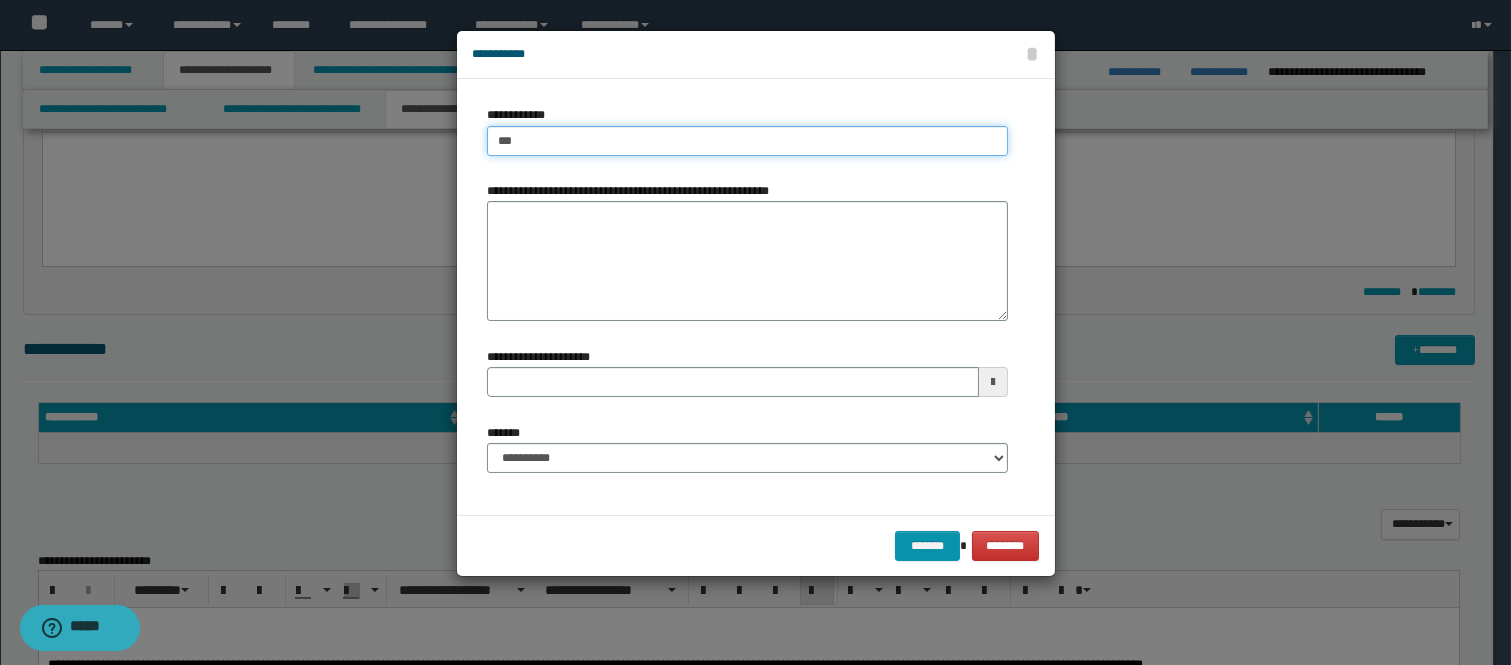 type on "****" 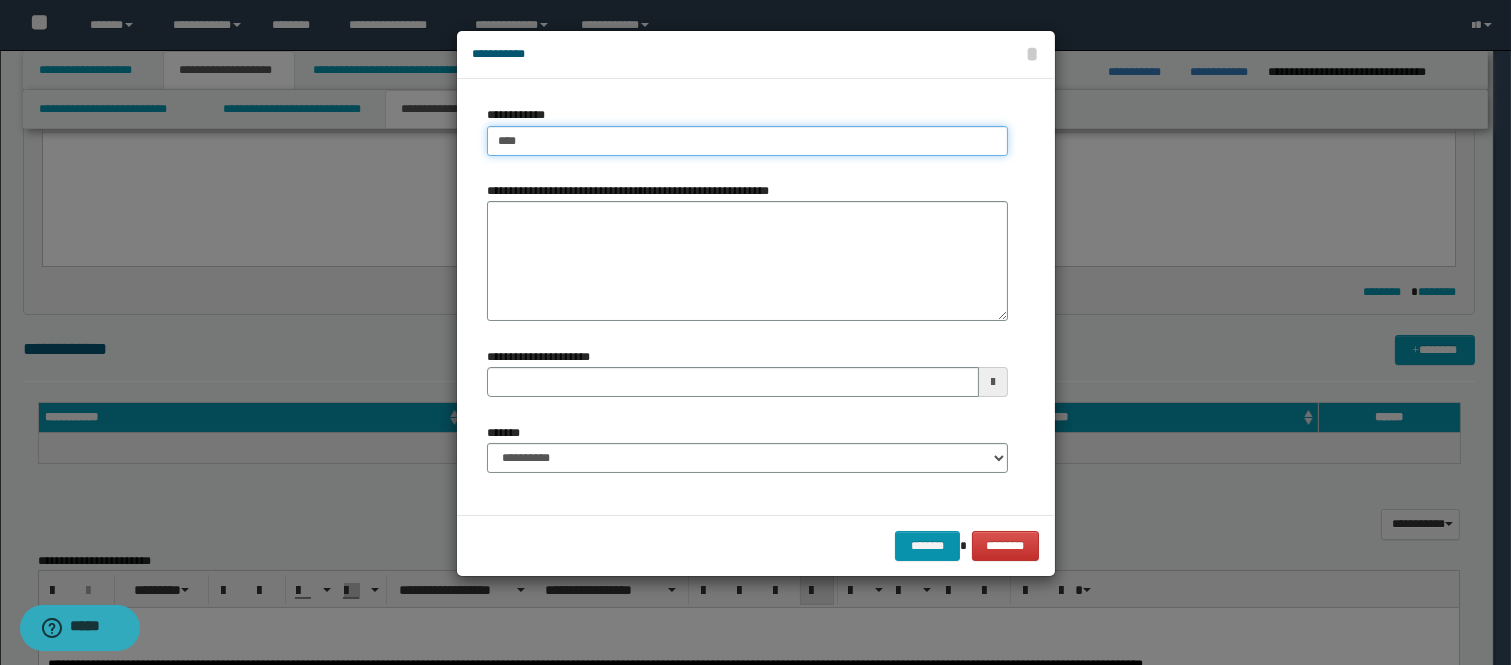 type on "****" 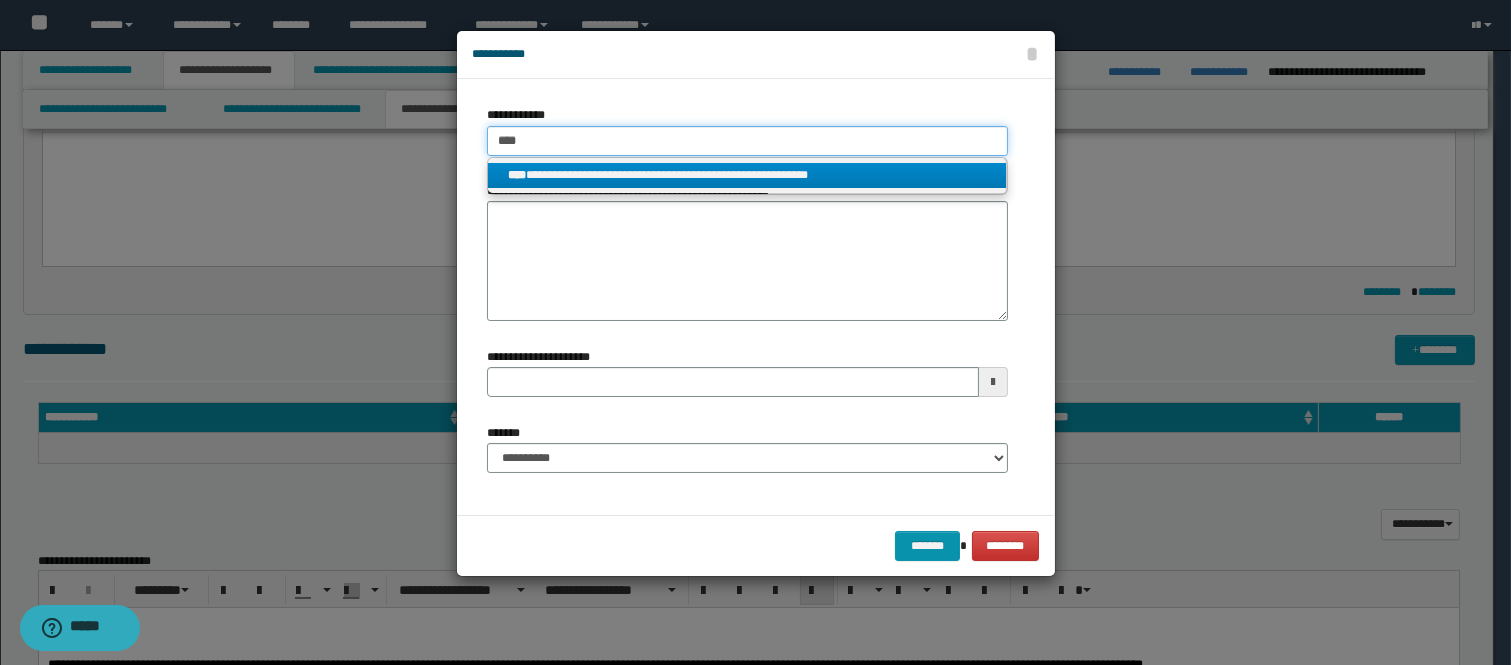 type on "****" 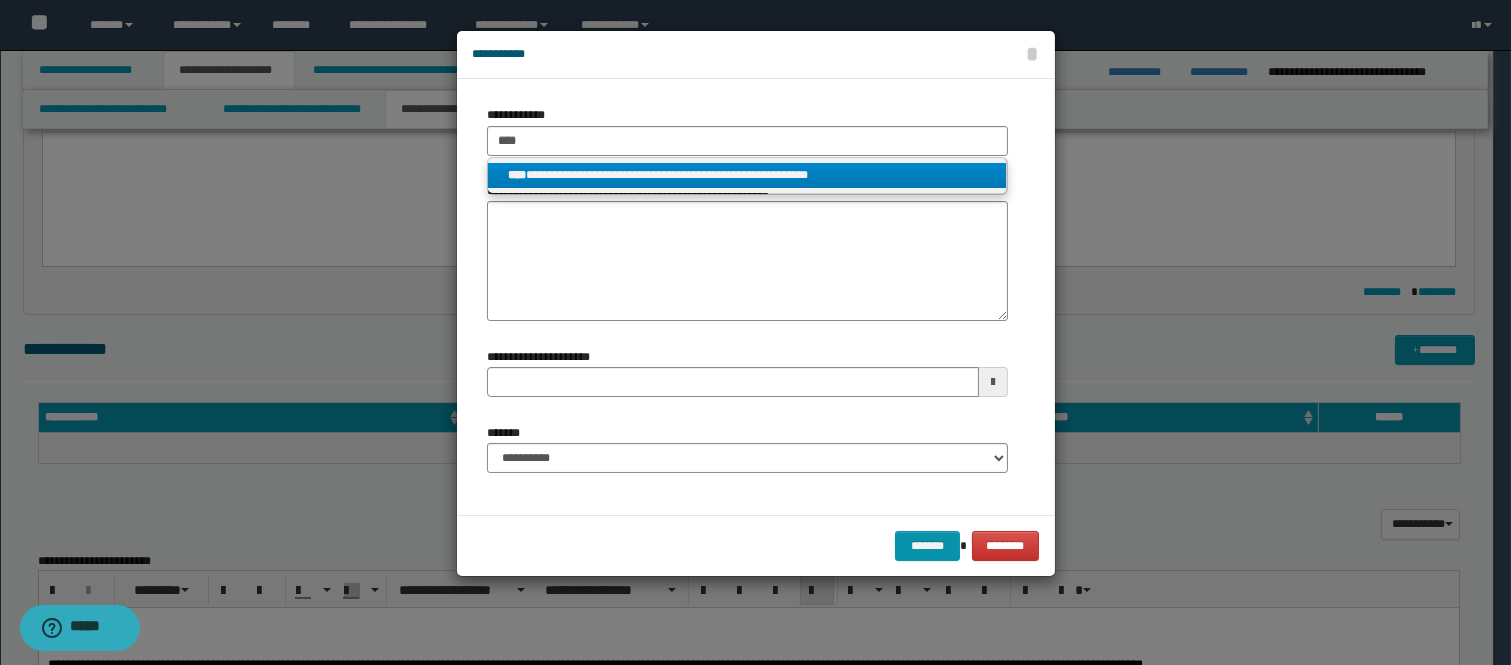 click on "**********" at bounding box center [747, 175] 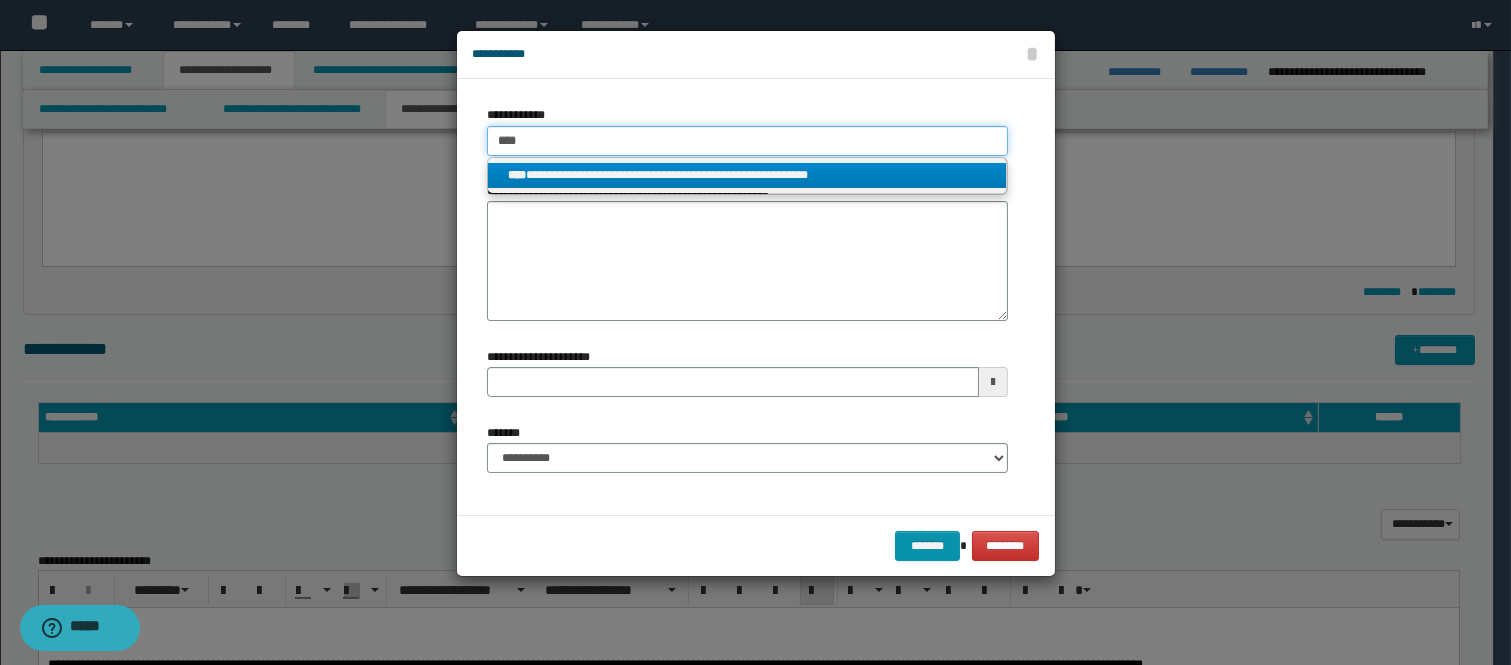 type 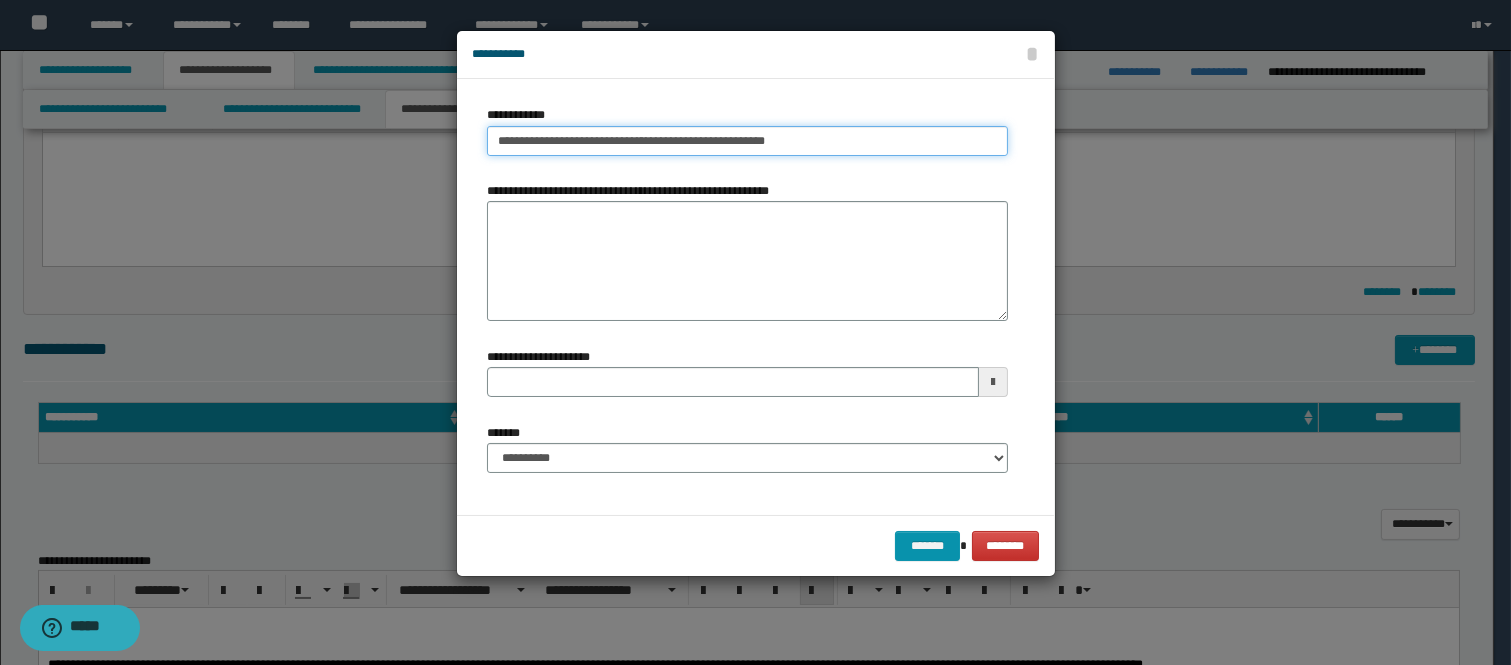 type 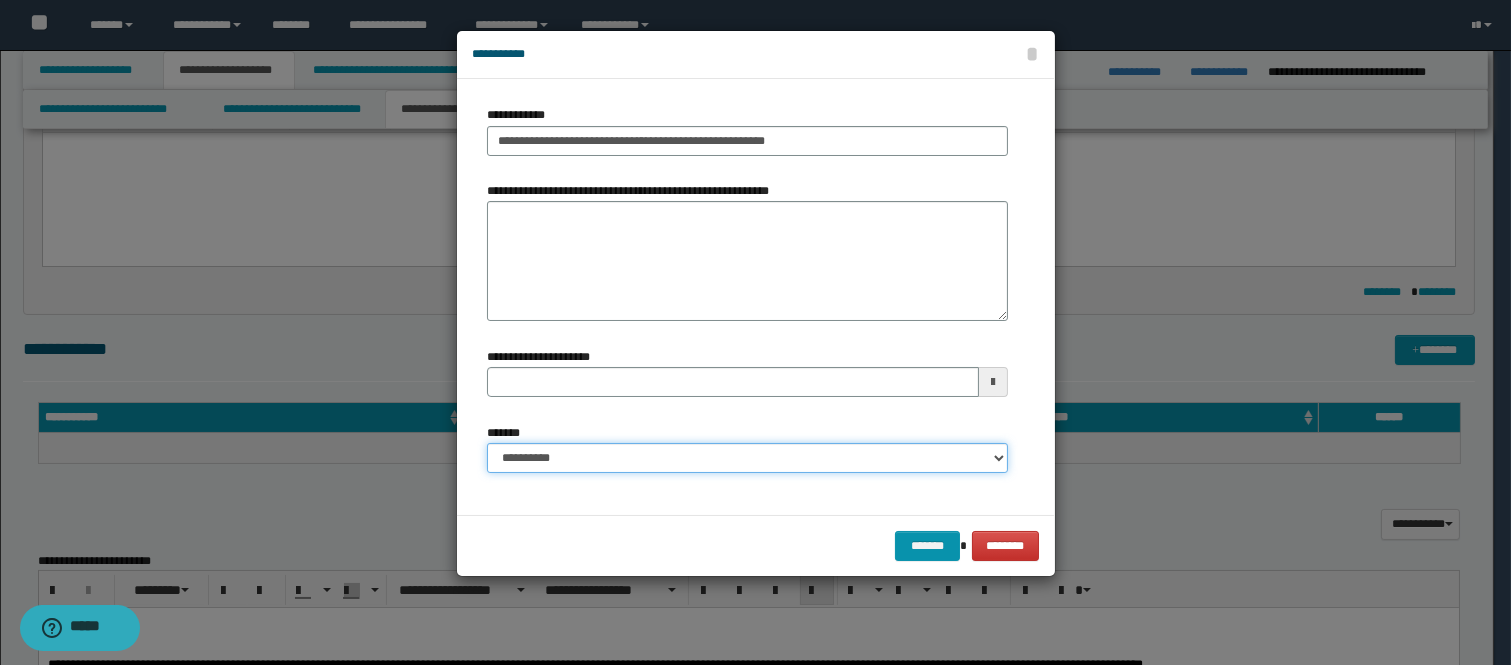 click on "**********" at bounding box center [747, 458] 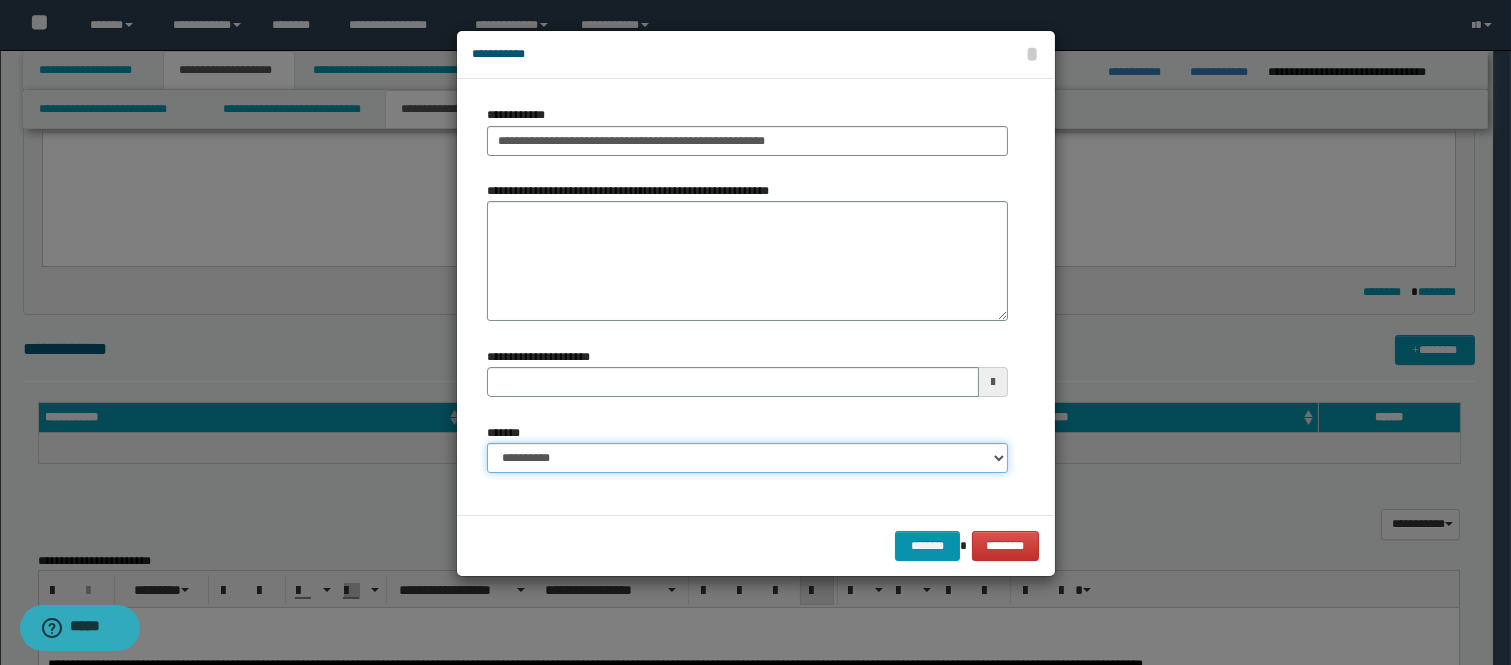 select on "*" 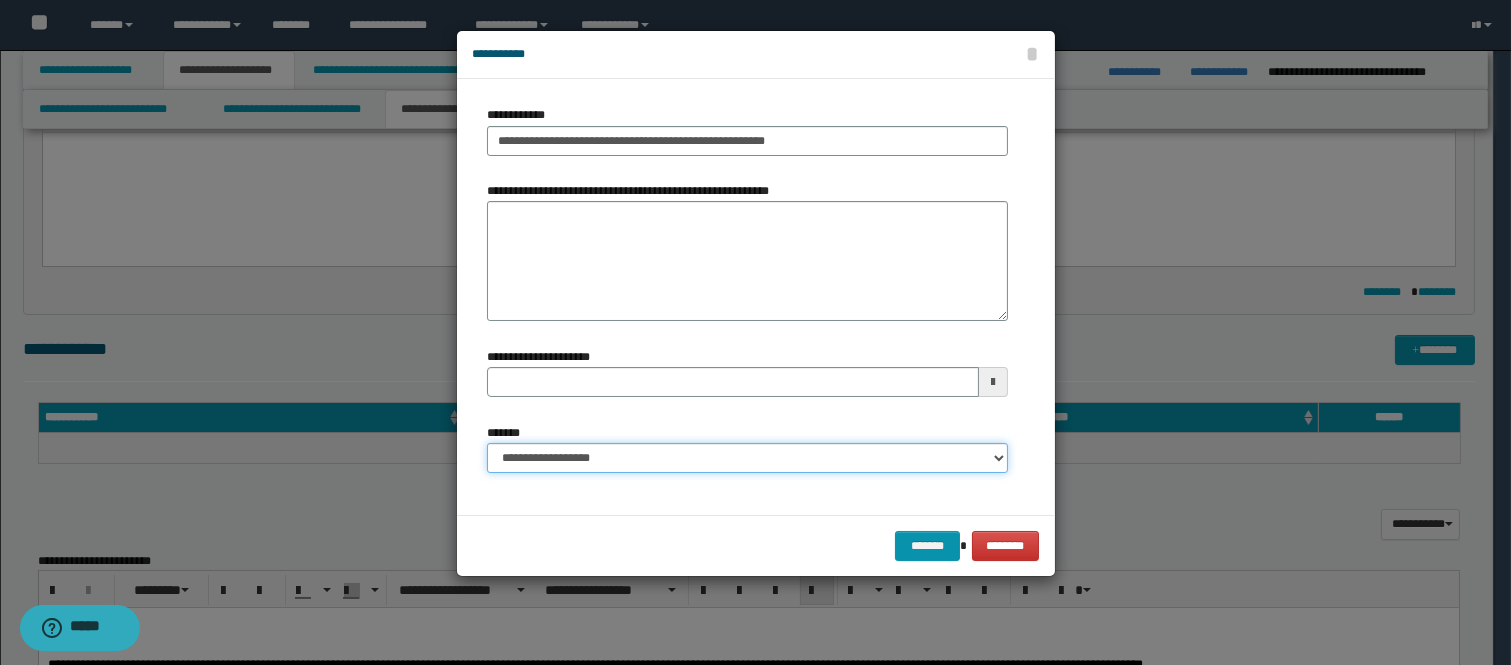click on "**********" at bounding box center [747, 458] 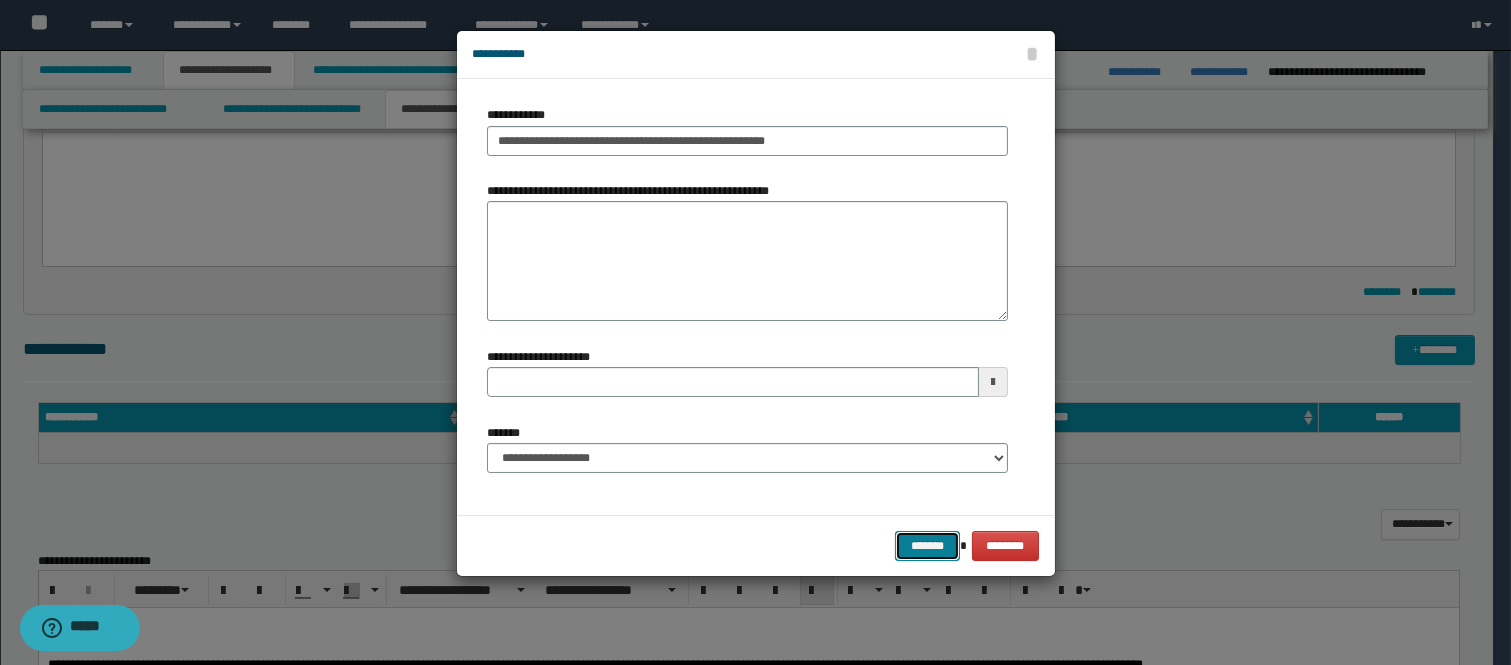 click on "*******" at bounding box center [927, 546] 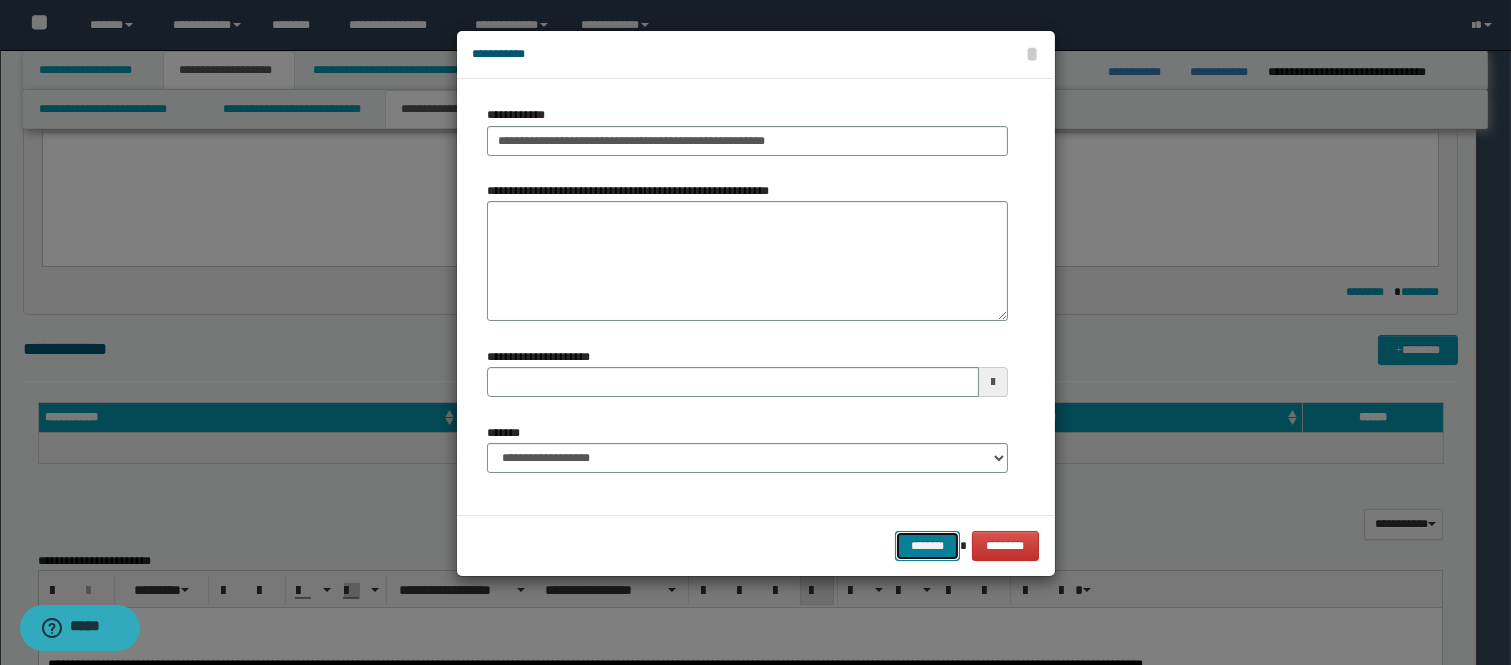 type 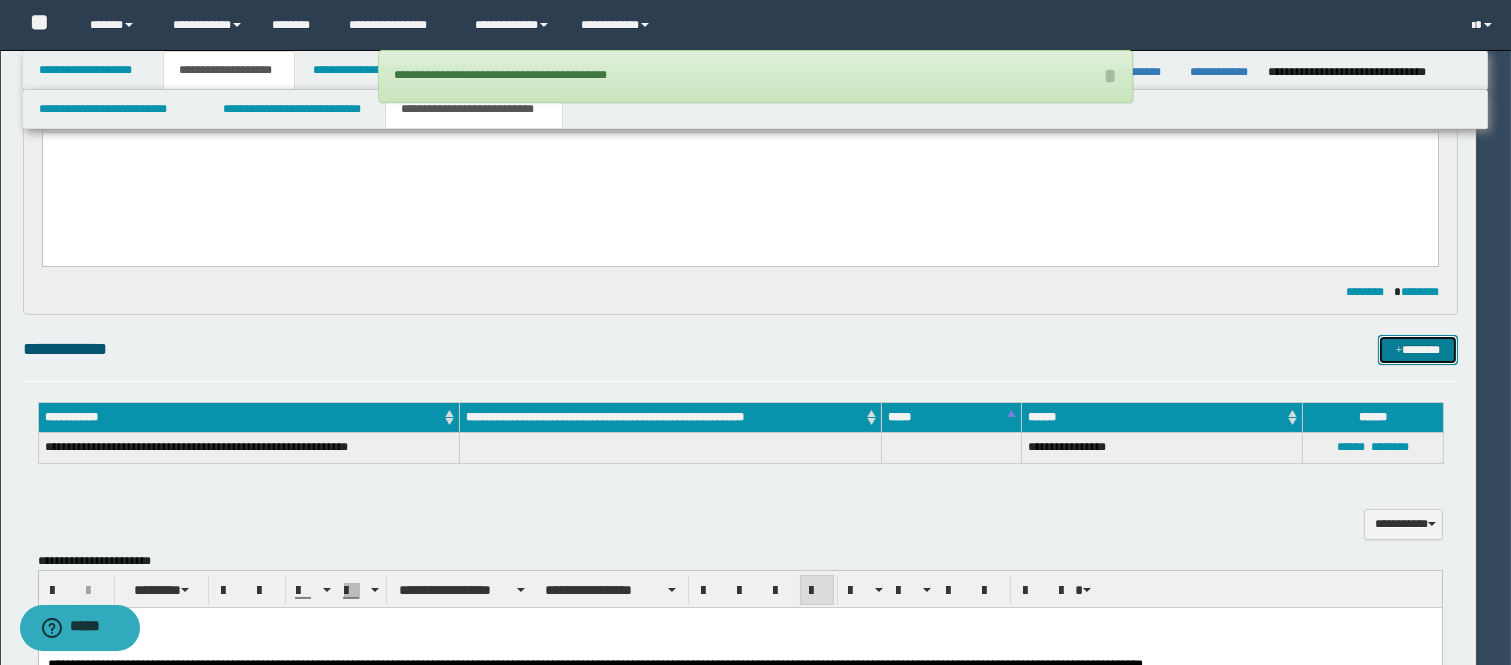 type 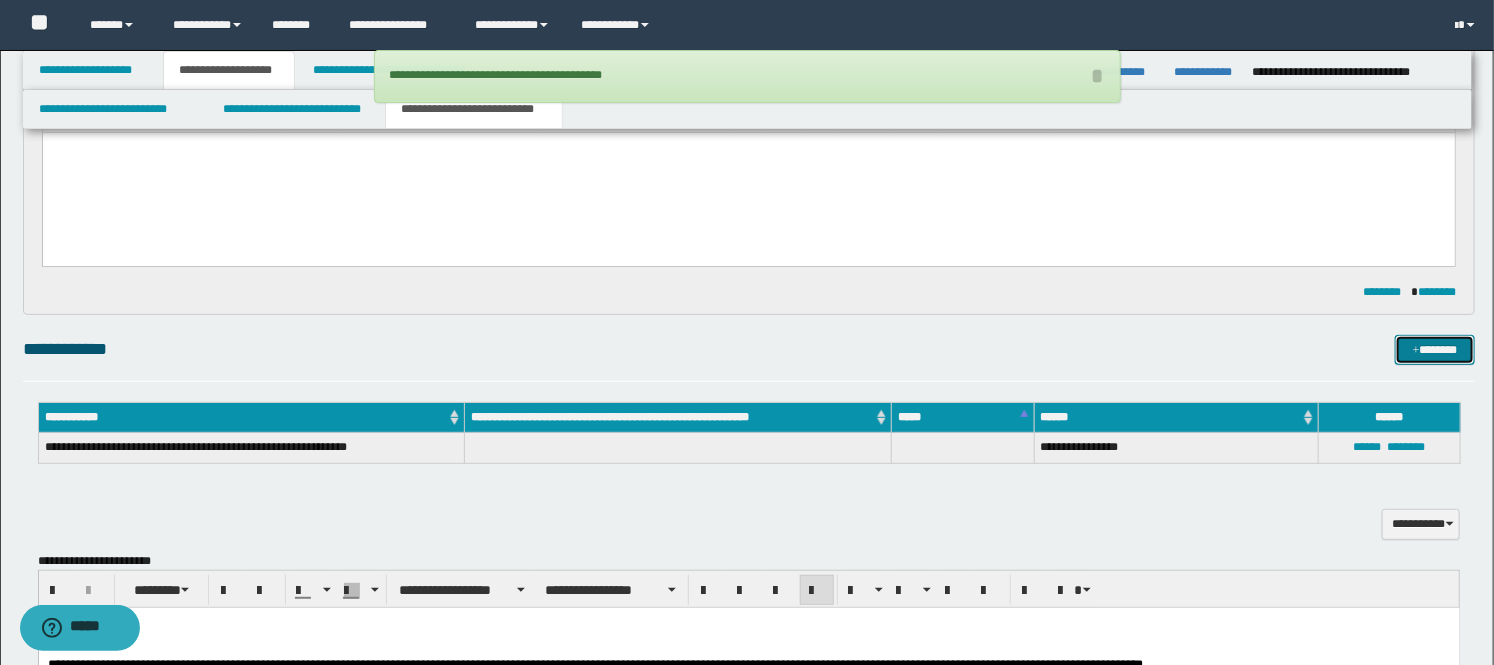 click on "*******" at bounding box center [1435, 350] 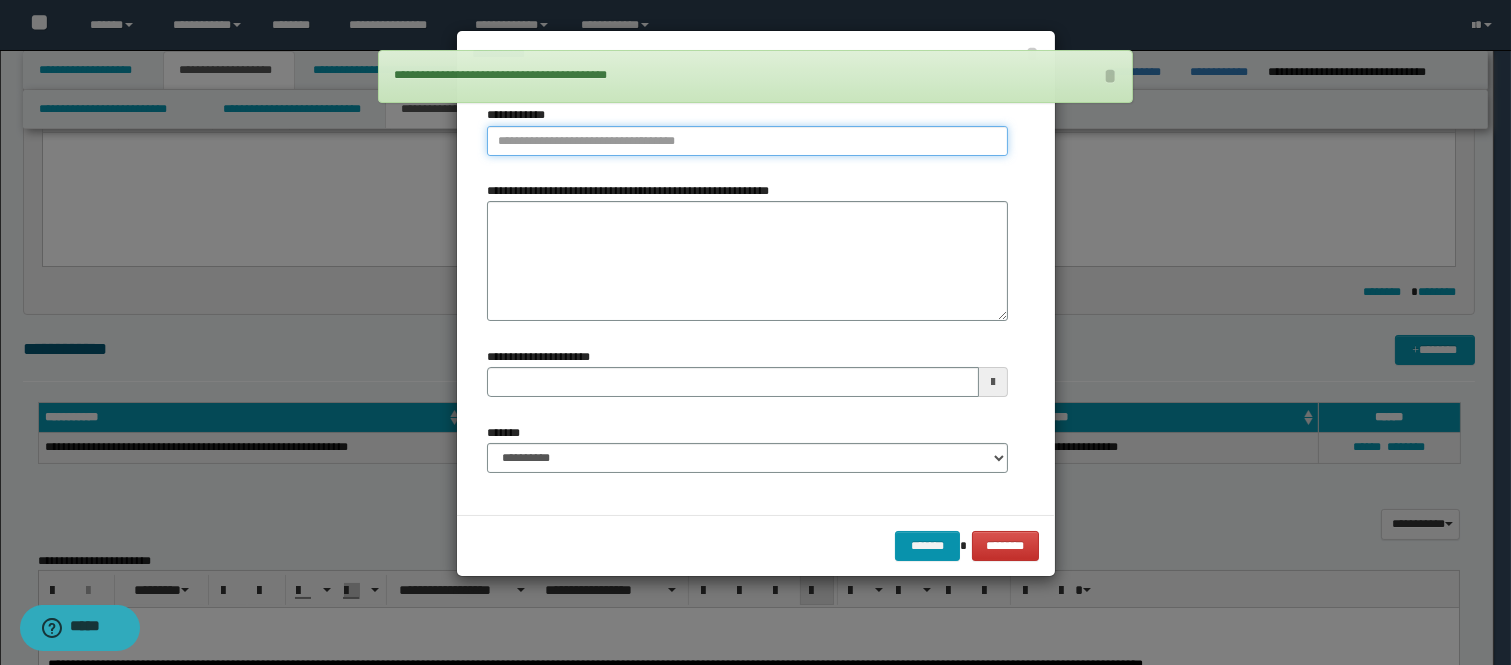 type on "**********" 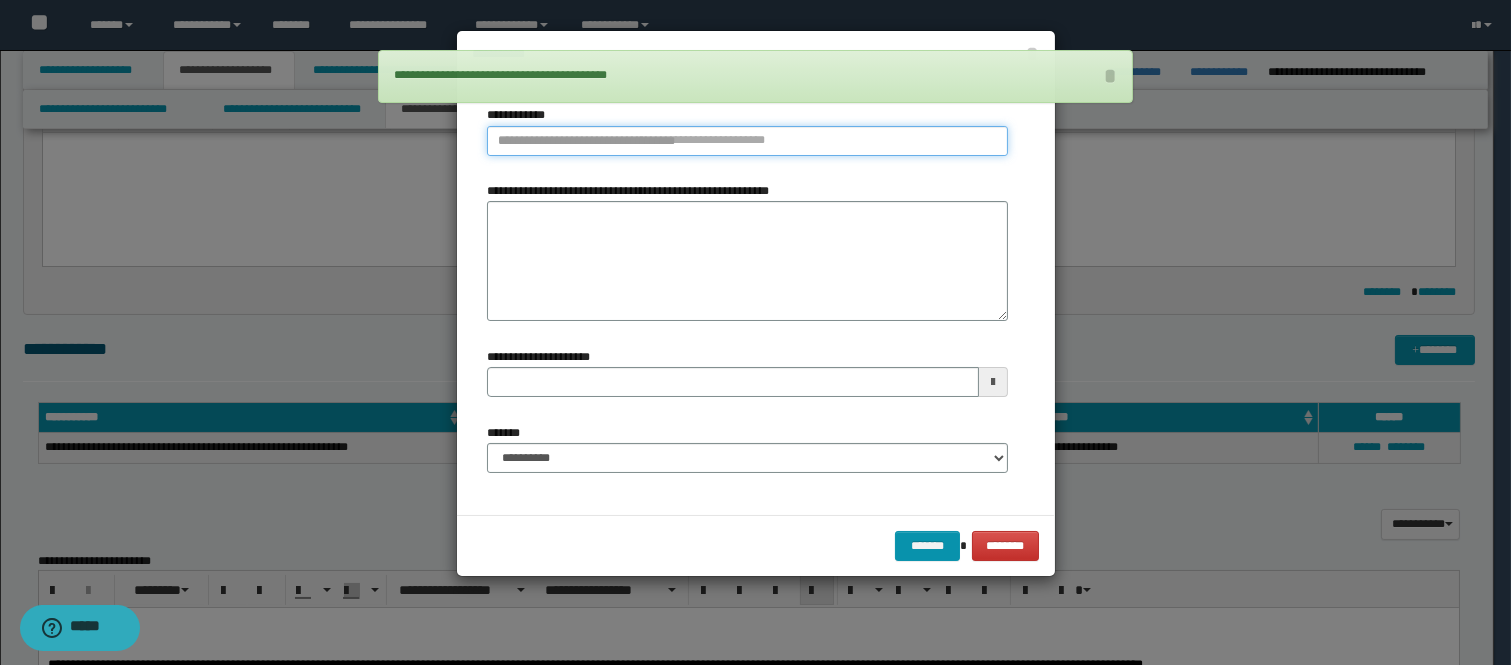 click on "**********" at bounding box center (747, 141) 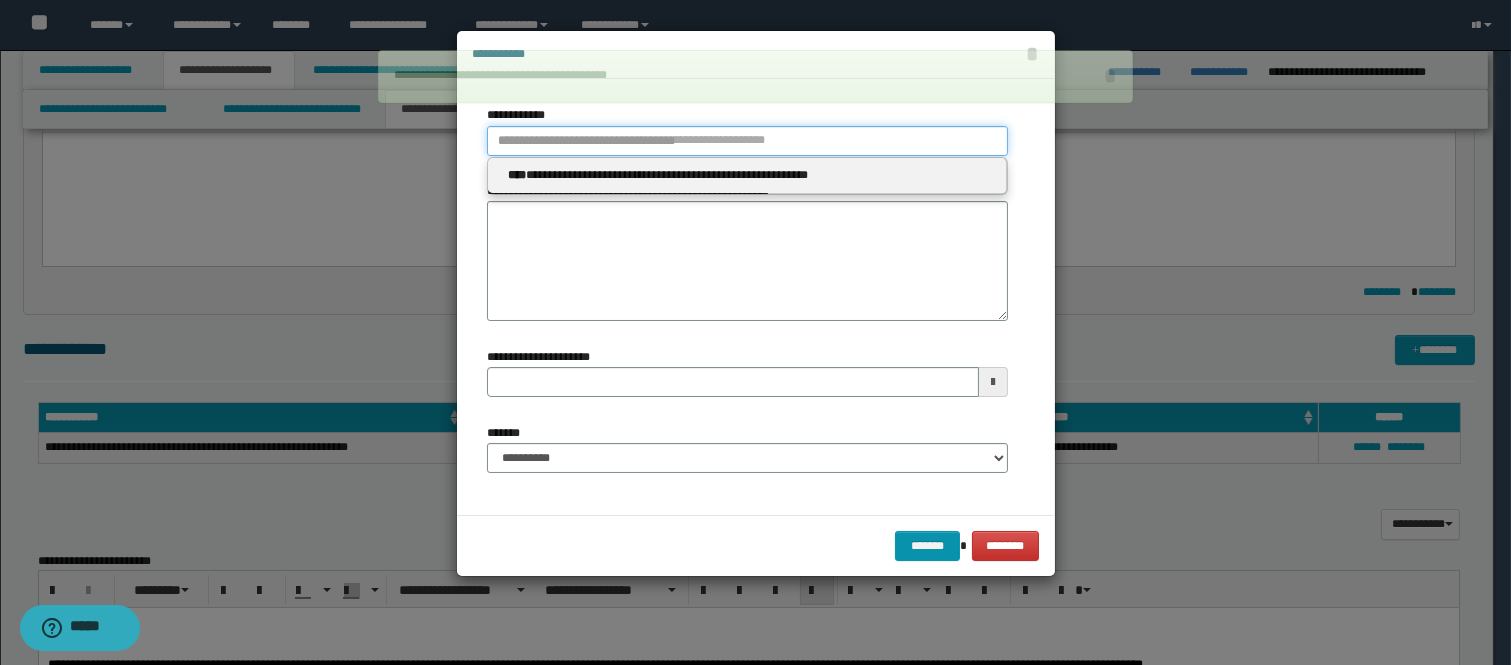 type 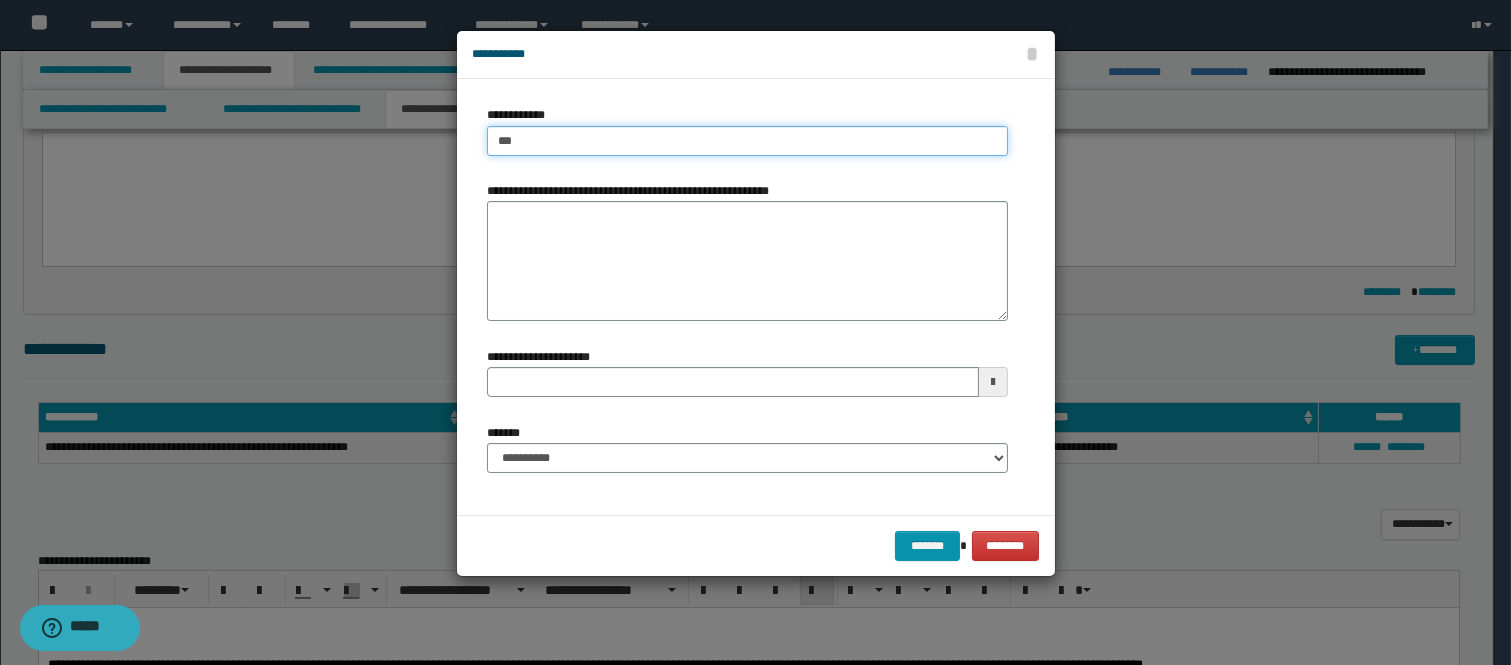 type on "****" 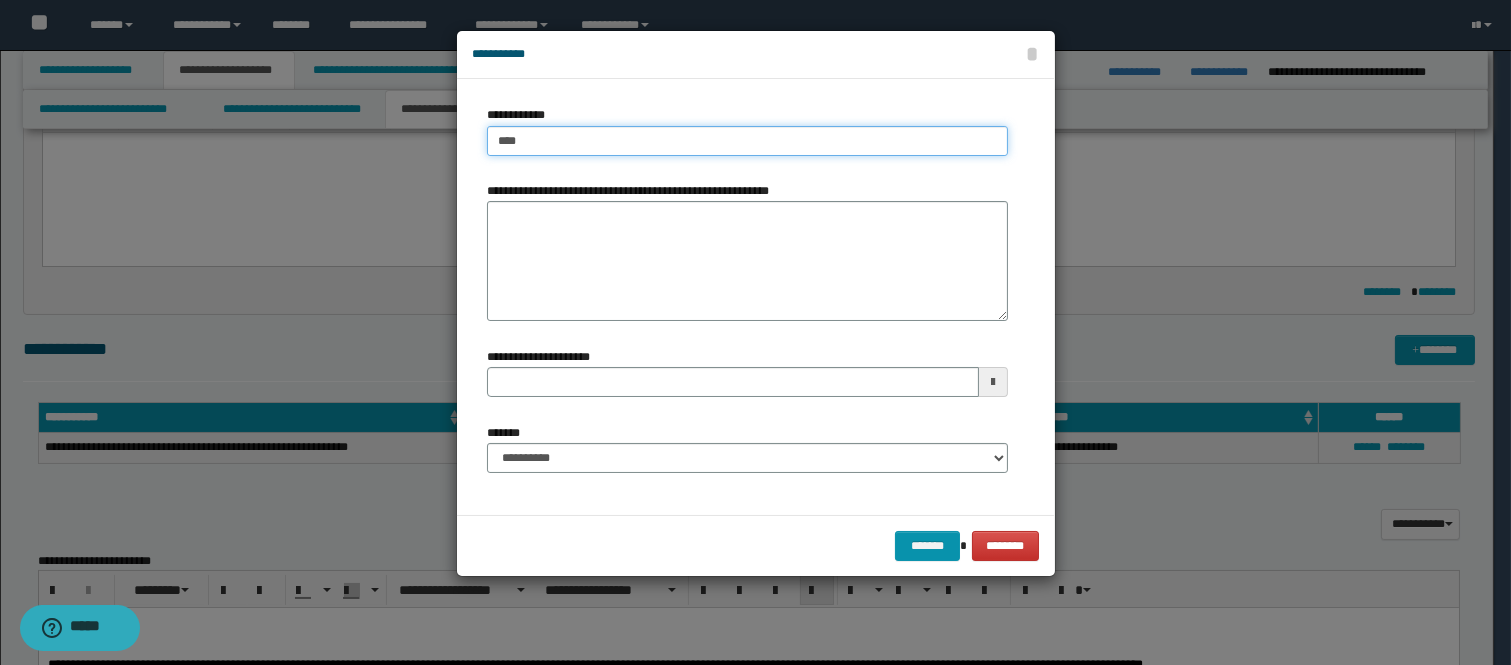 type on "****" 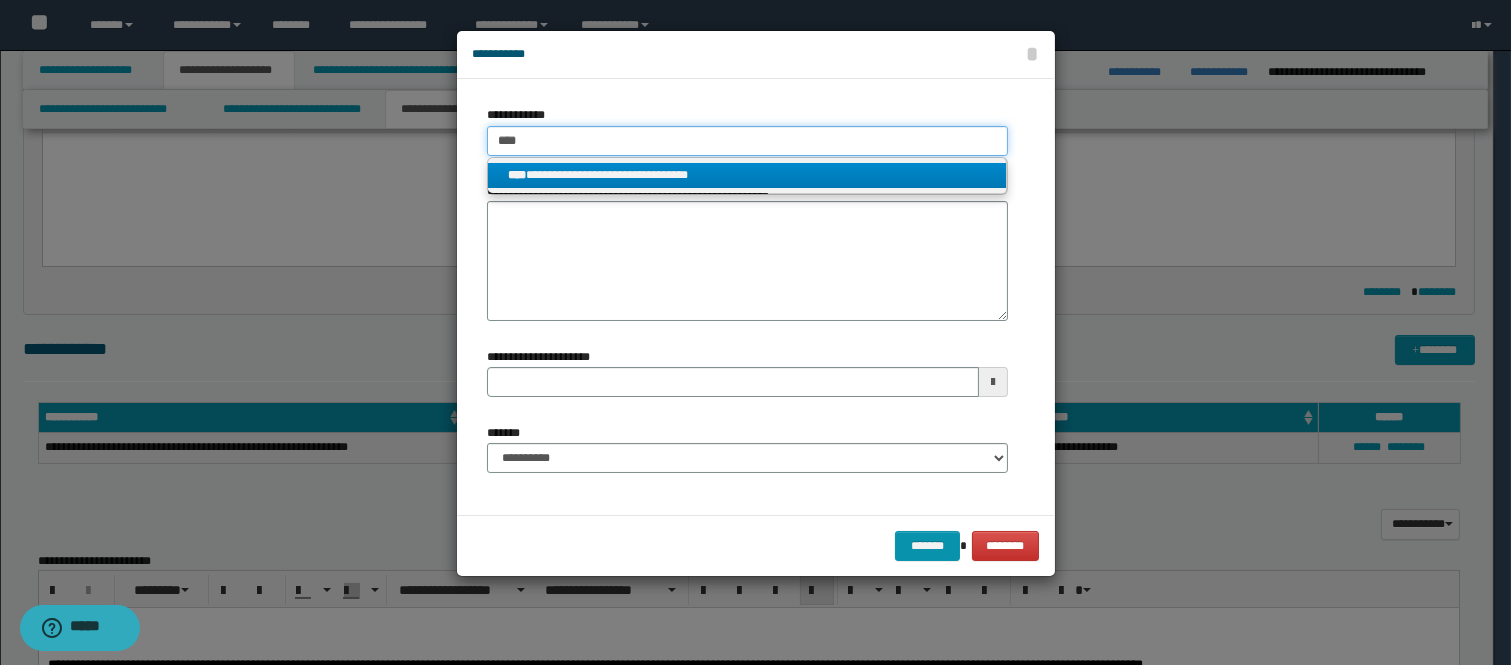 type on "****" 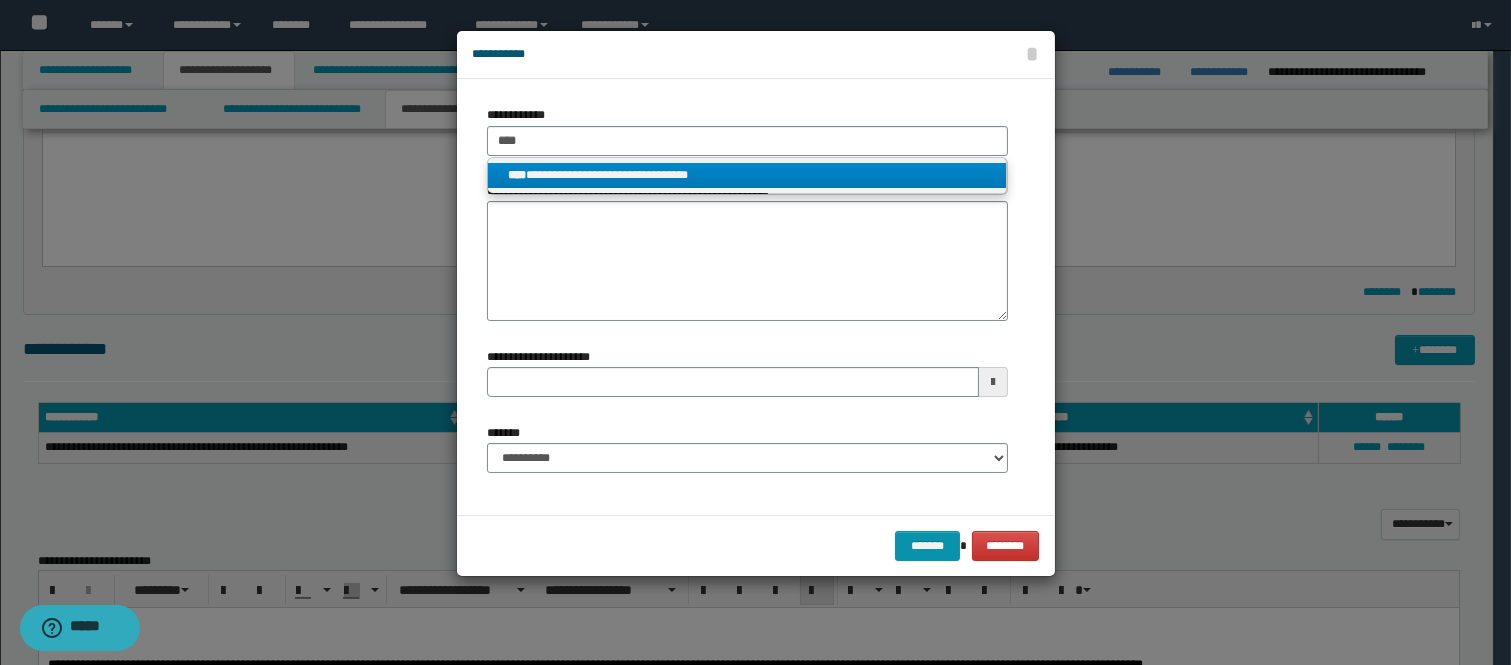 drag, startPoint x: 623, startPoint y: 177, endPoint x: 616, endPoint y: 192, distance: 16.552946 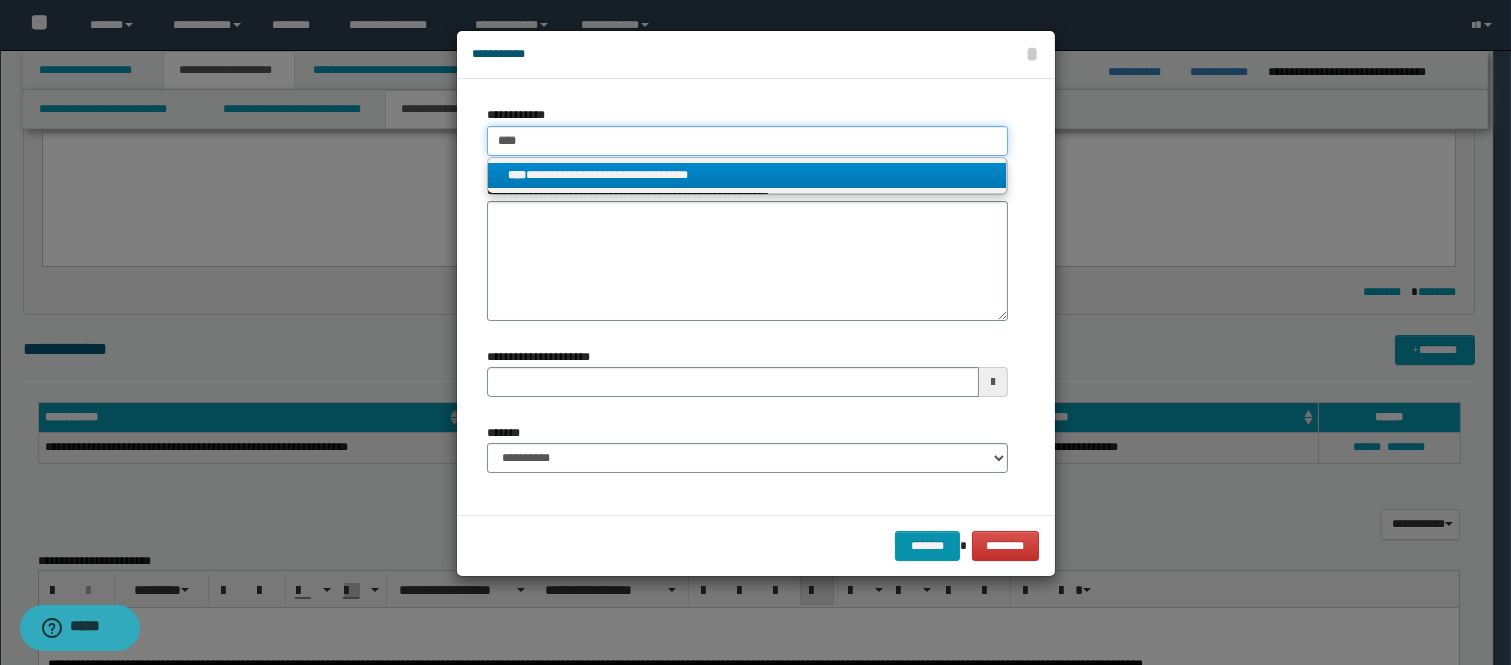 type 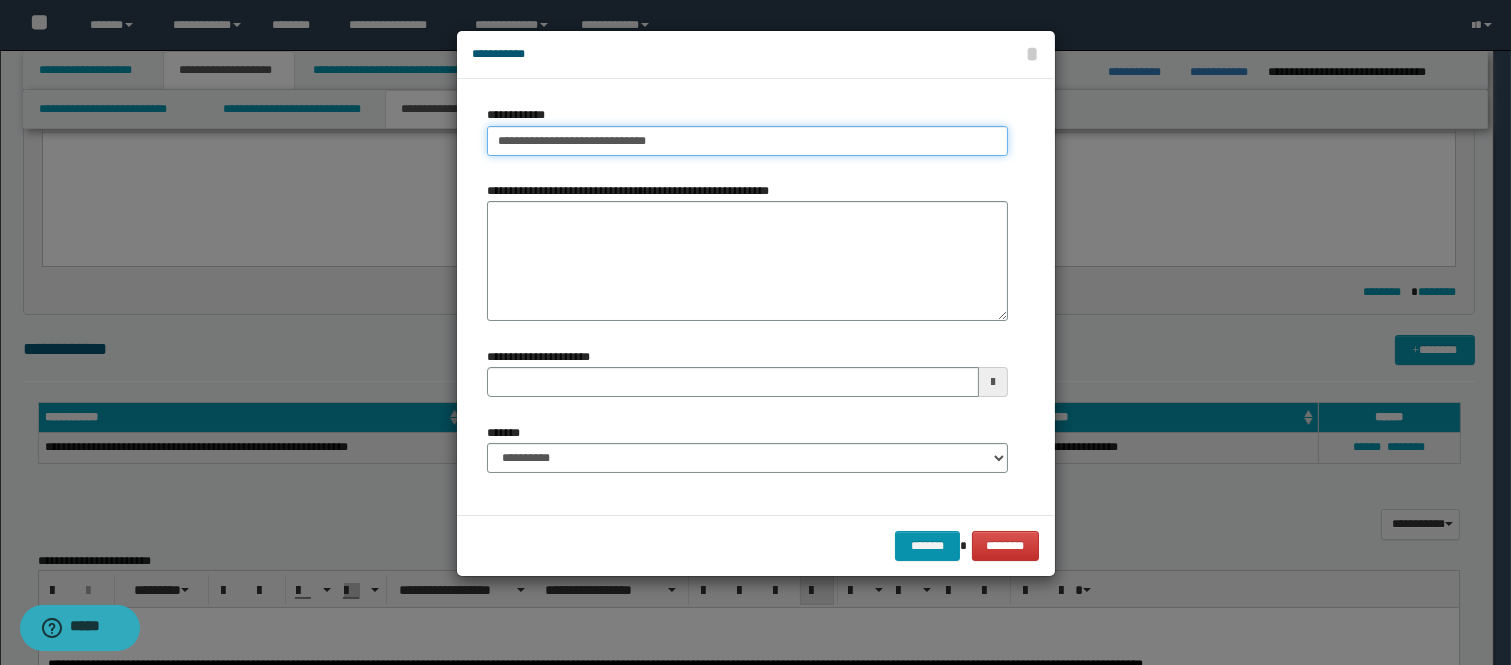 type 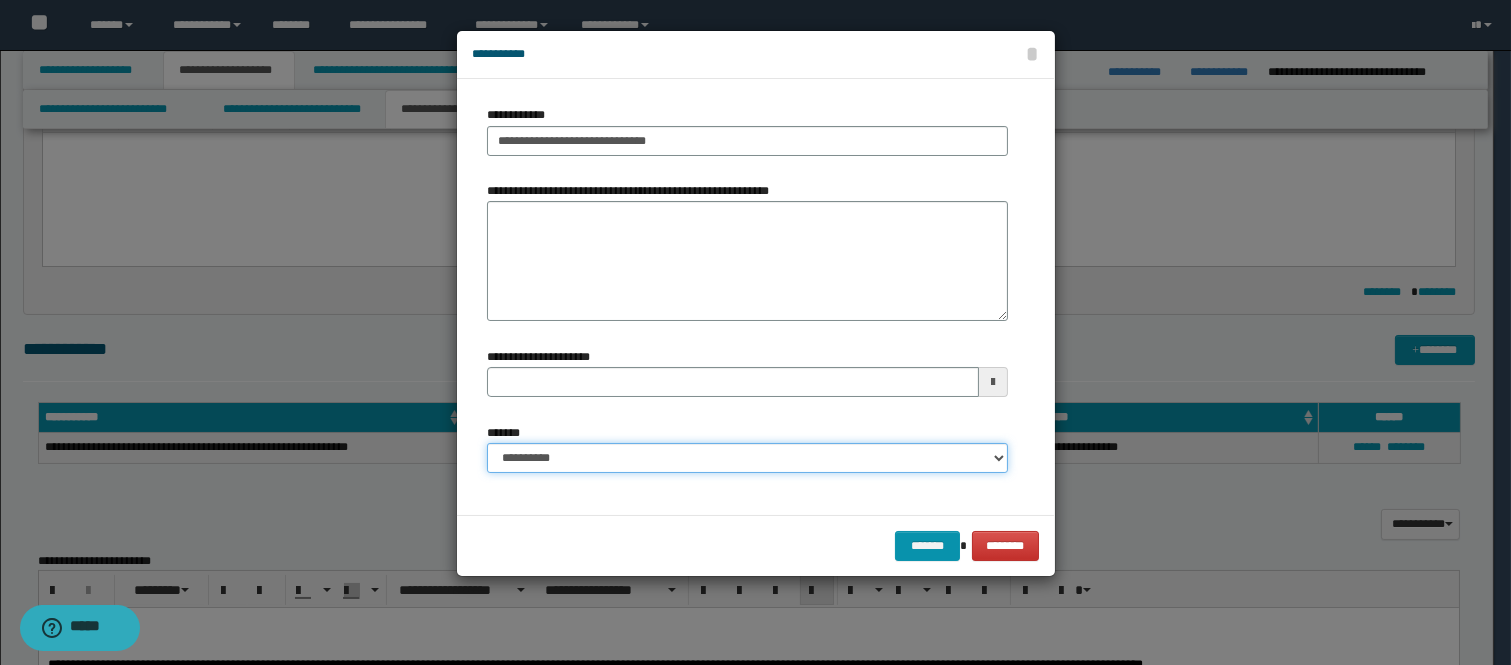 click on "**********" at bounding box center (747, 458) 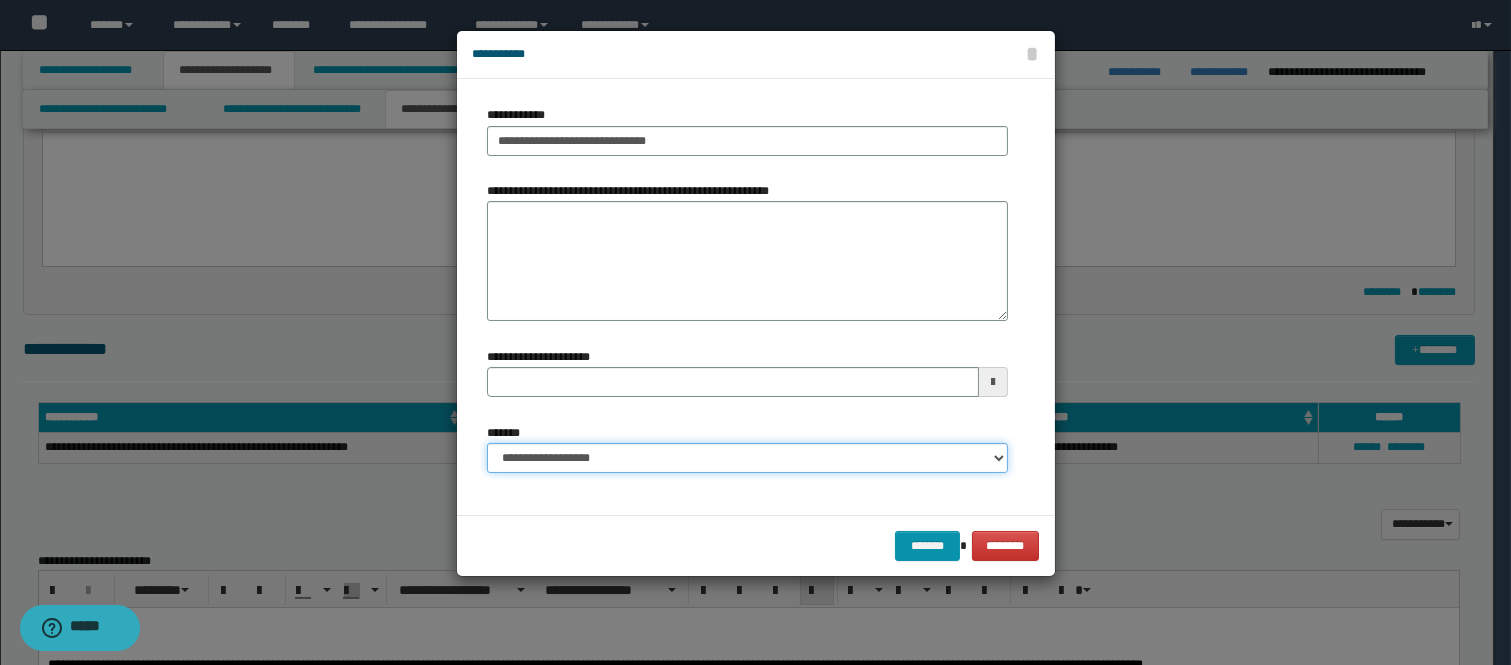 click on "**********" at bounding box center (747, 458) 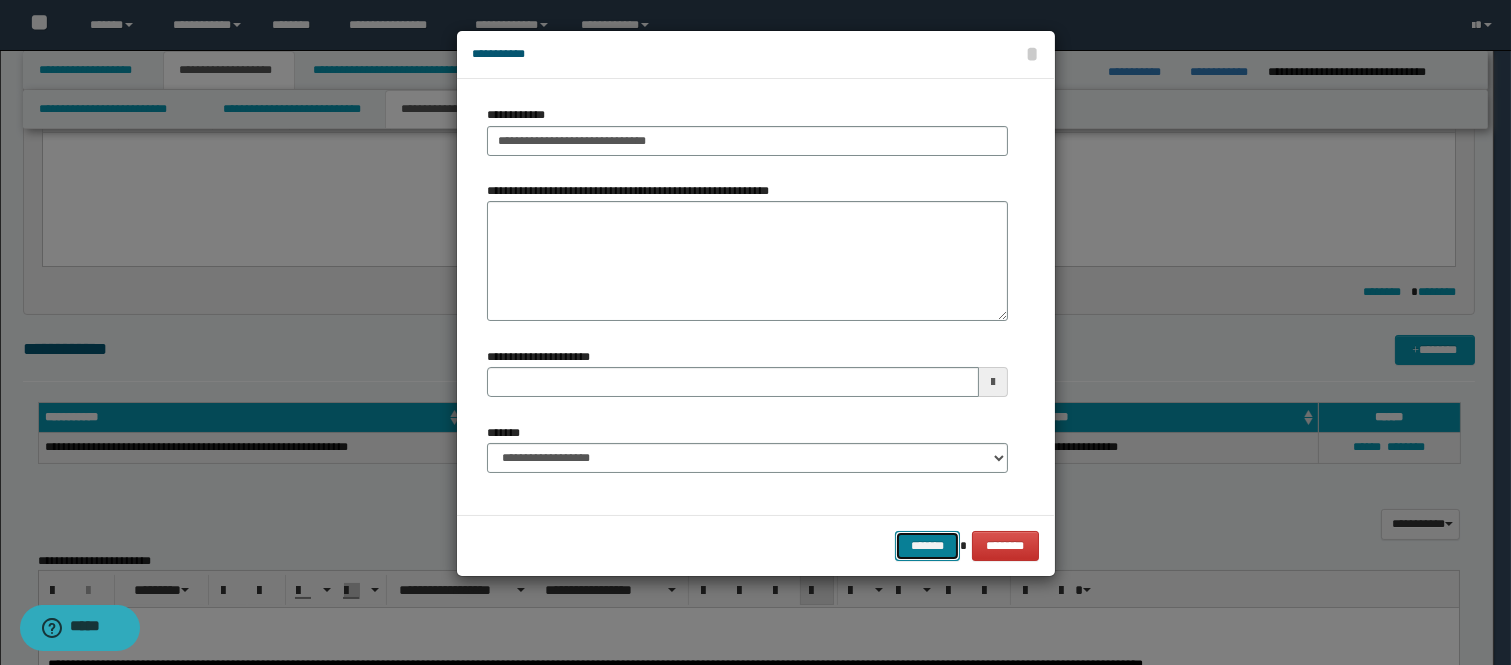 click on "*******" at bounding box center [927, 546] 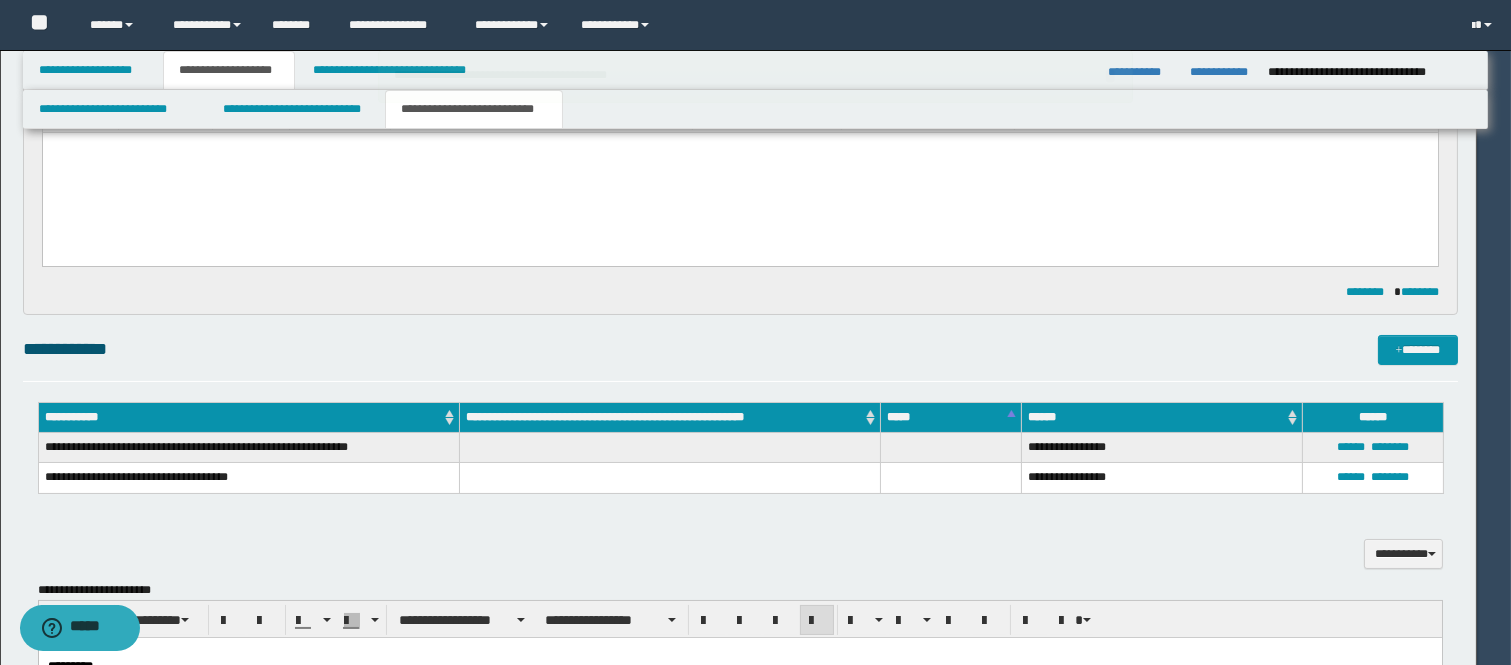 type 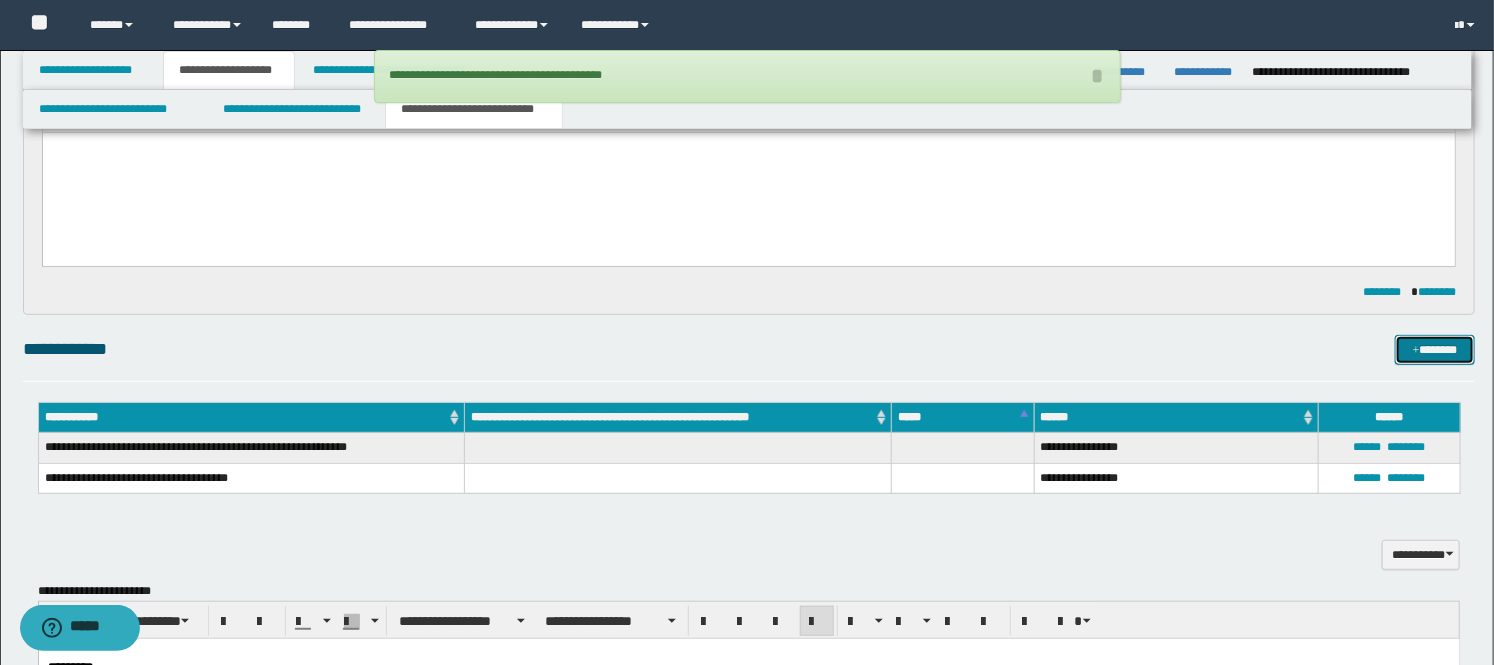 click on "*******" at bounding box center (1435, 350) 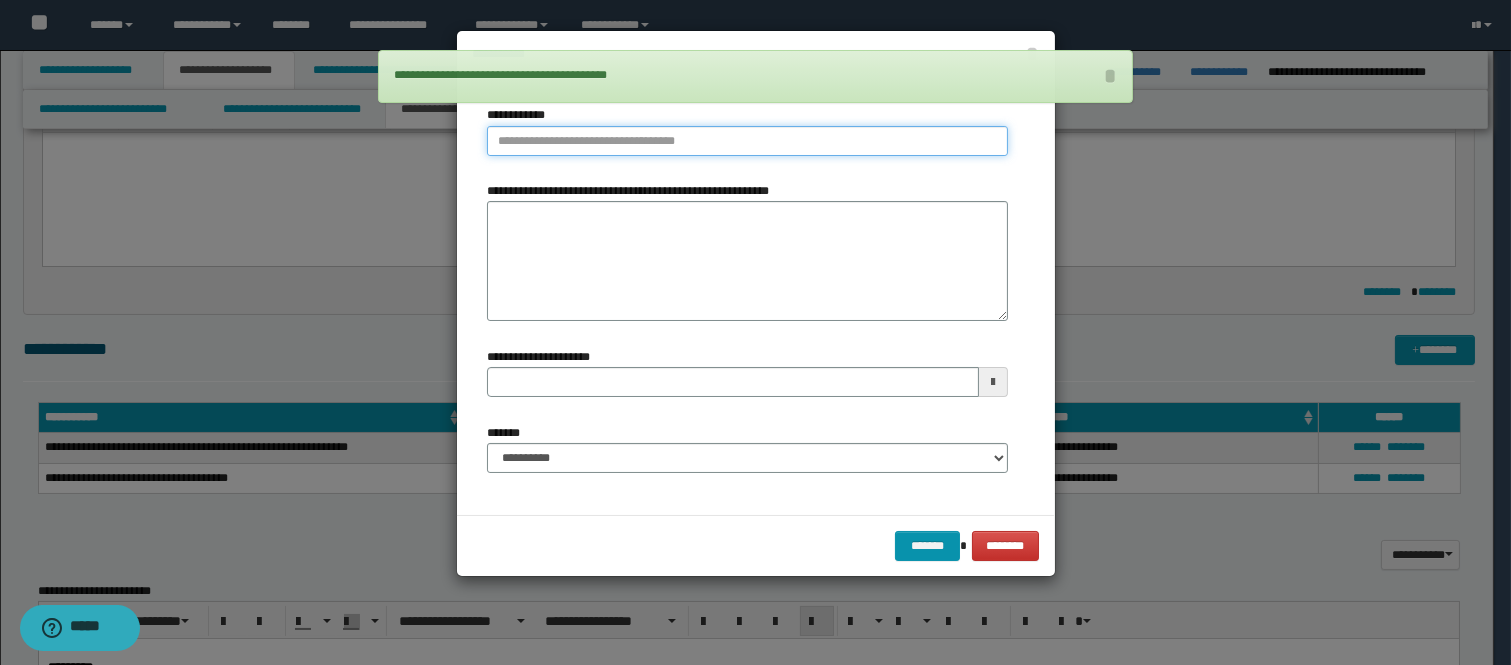 type on "**********" 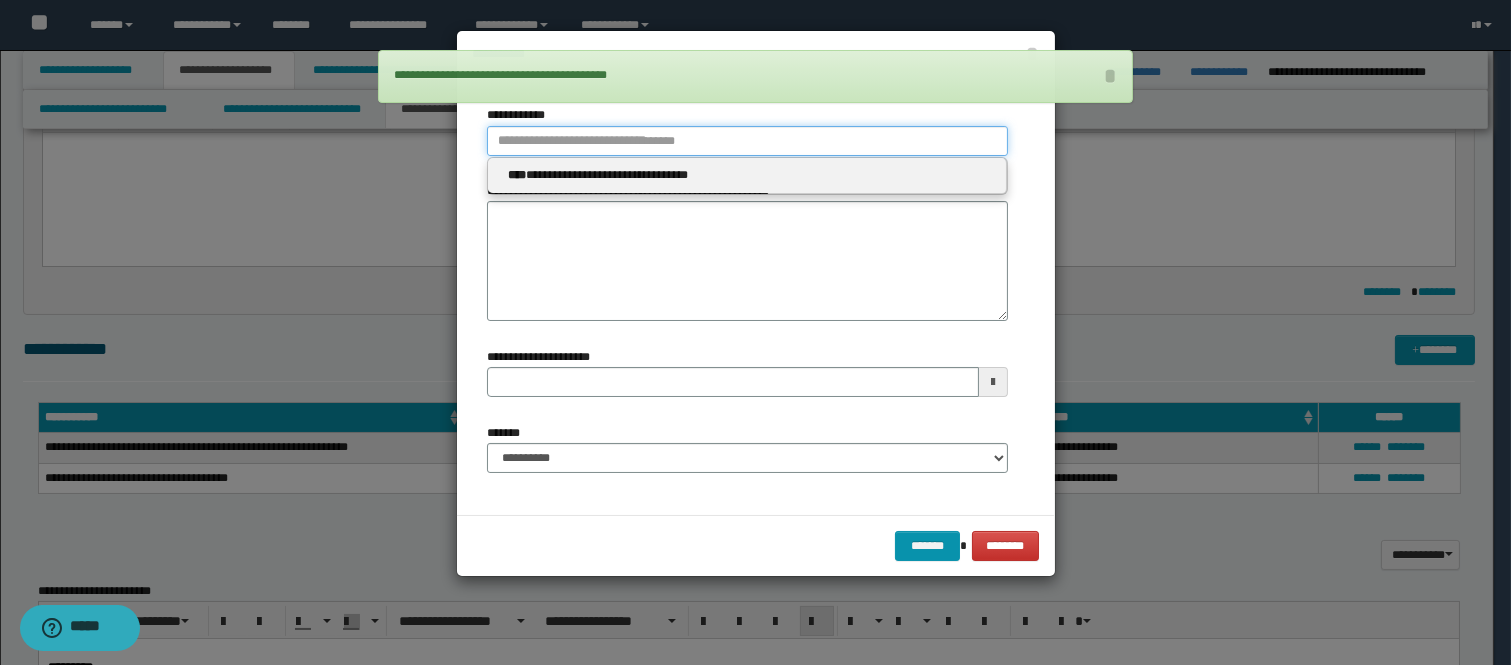 click on "**********" at bounding box center (747, 141) 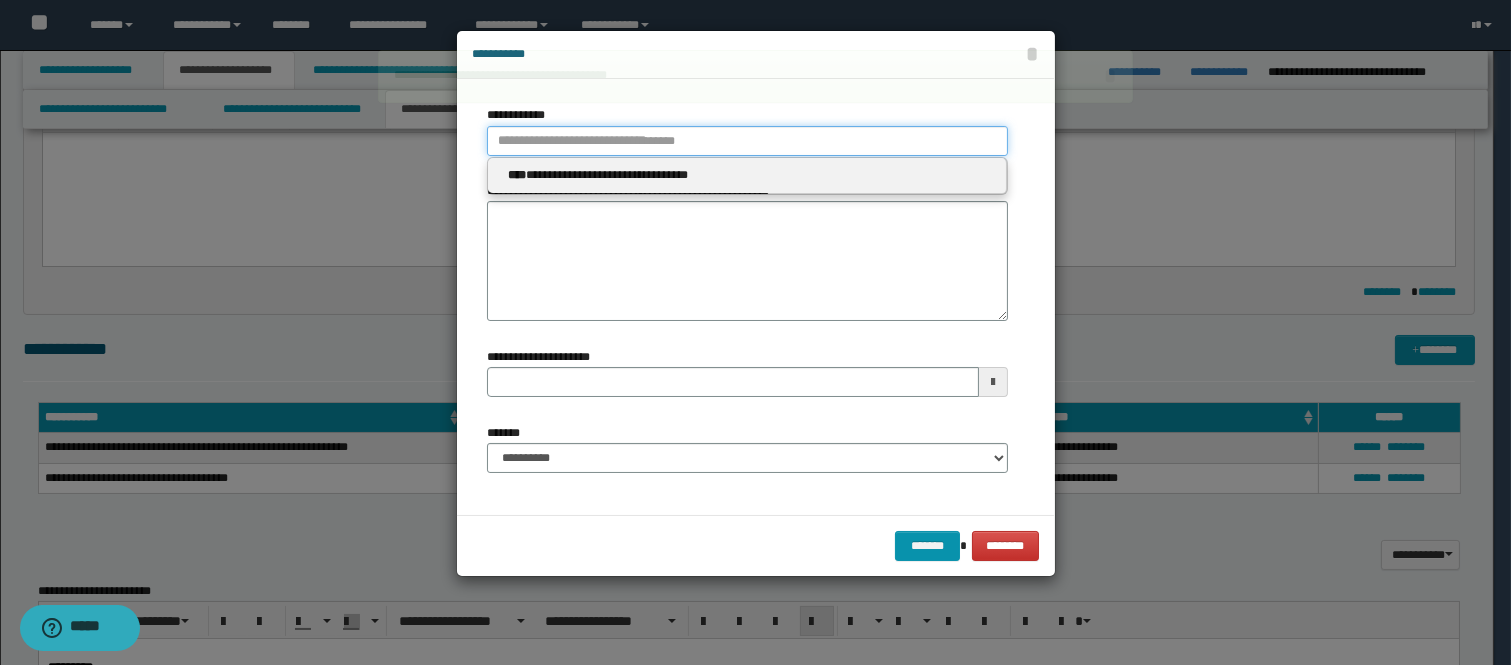 type 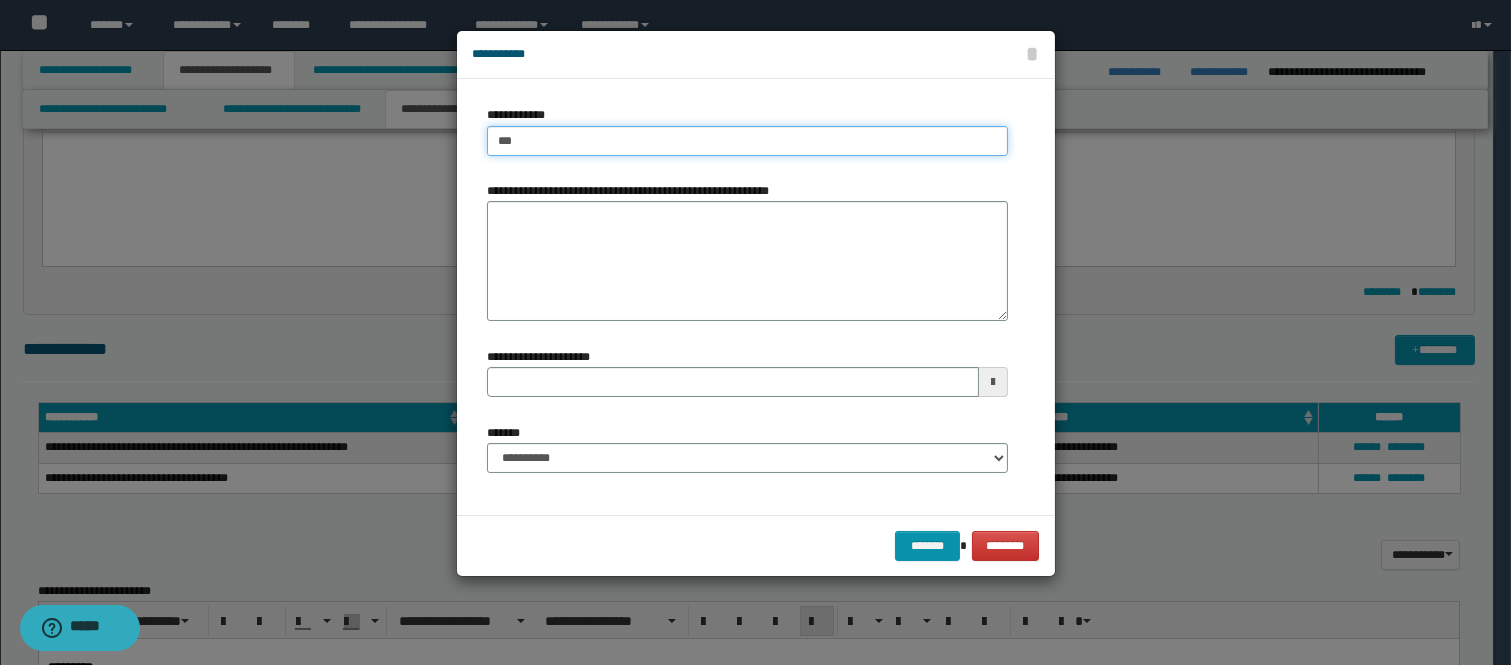 type on "****" 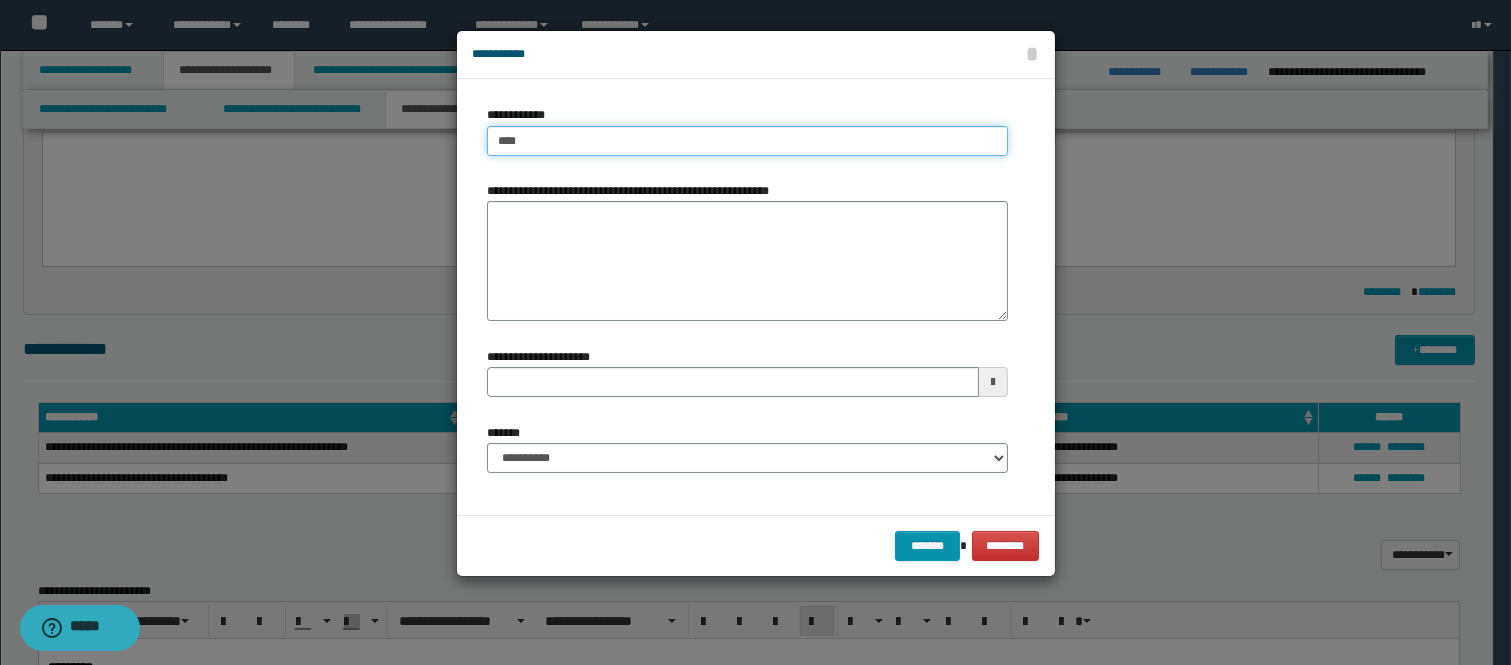 type on "****" 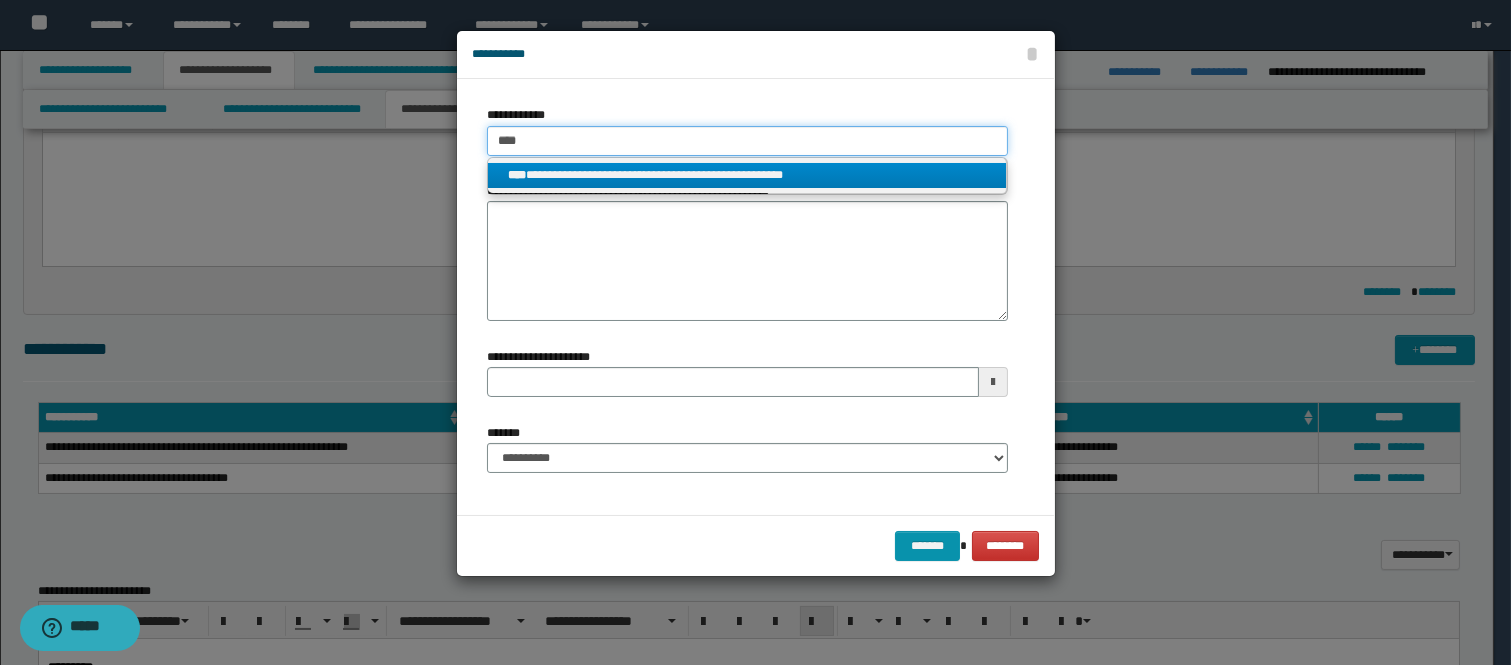 type on "****" 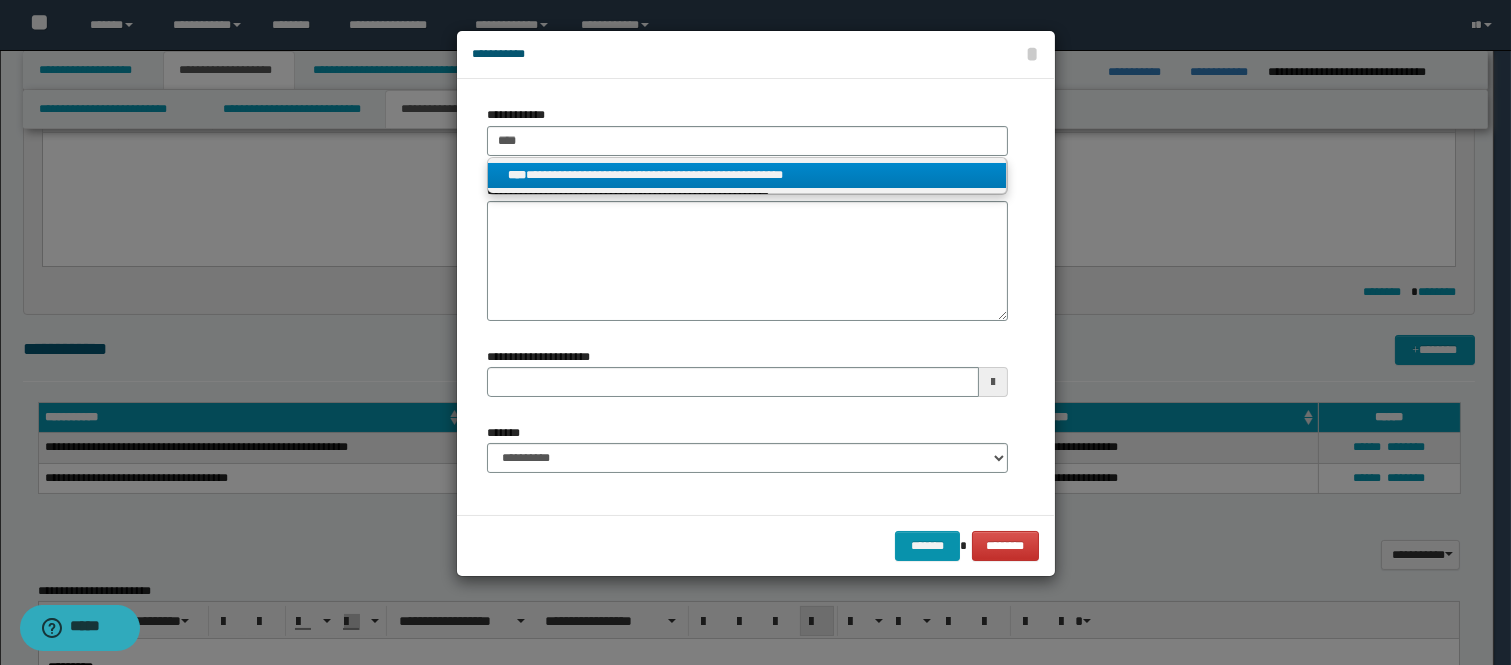click on "**********" at bounding box center (747, 175) 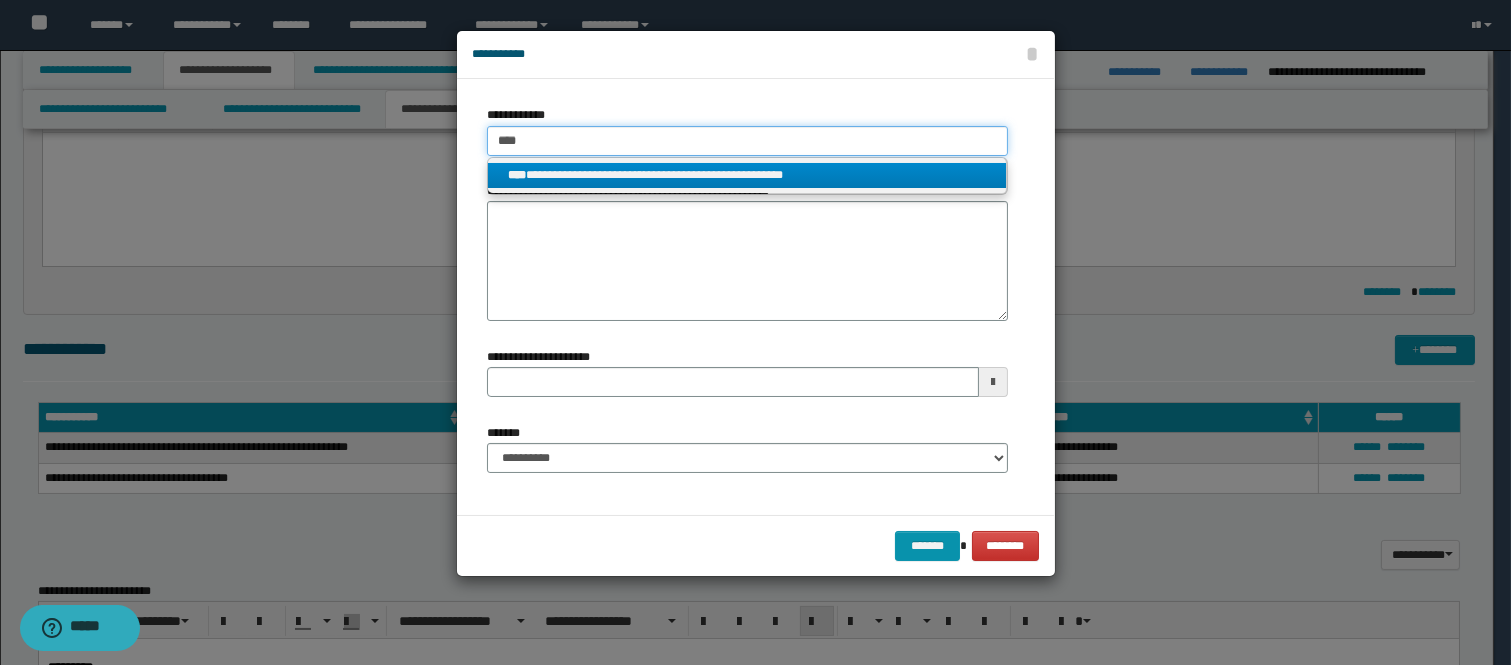 type 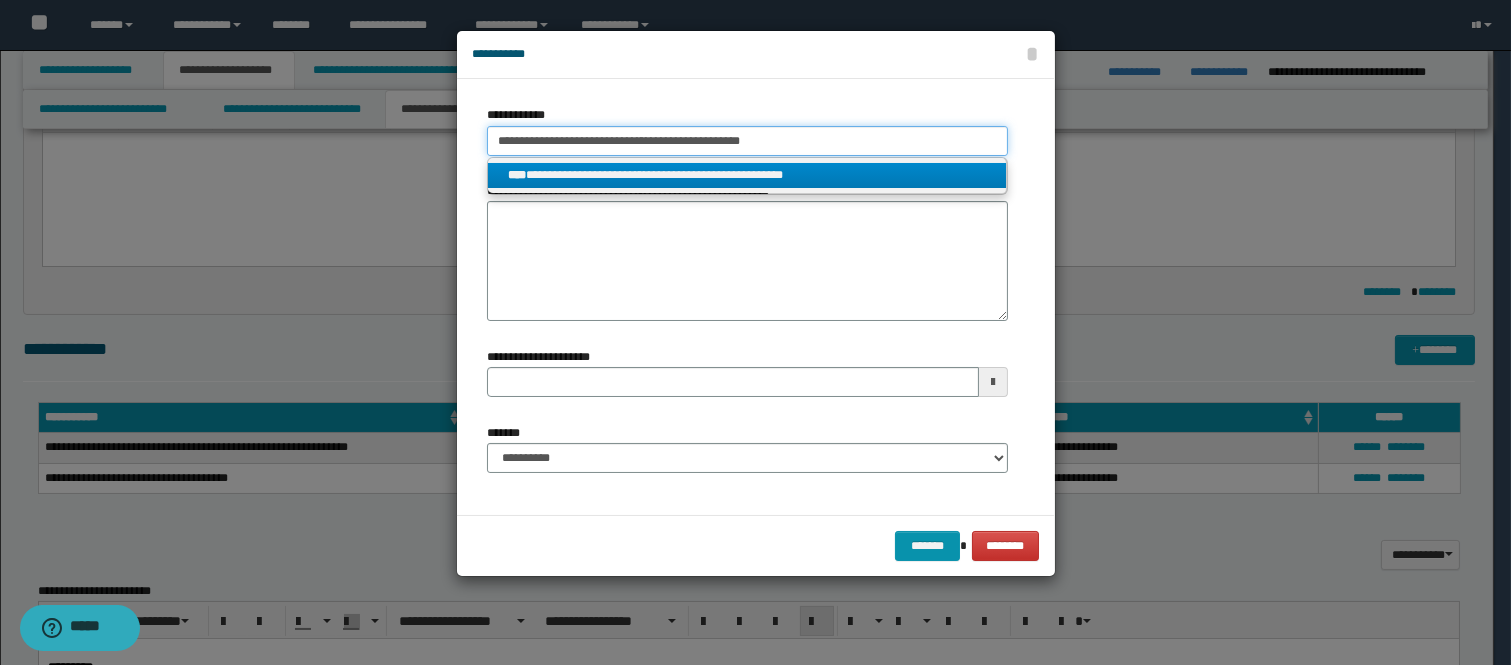 type 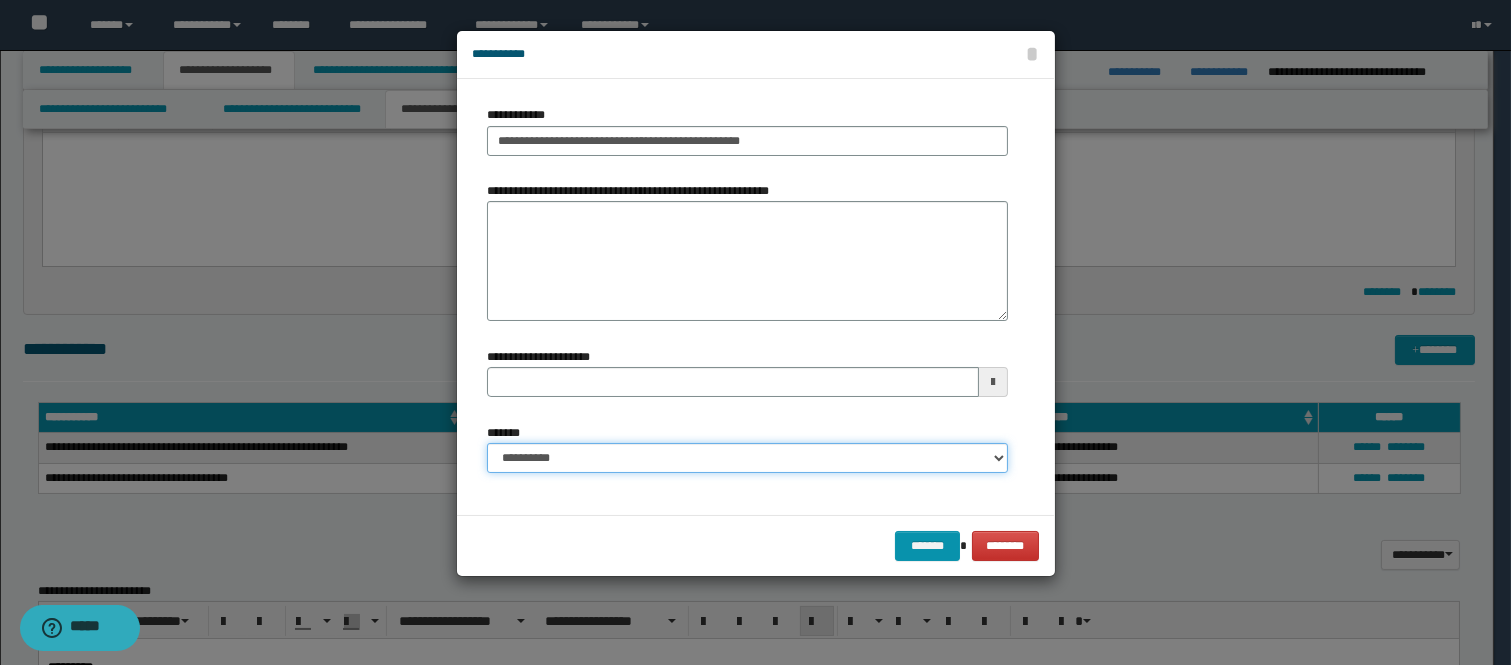 drag, startPoint x: 561, startPoint y: 461, endPoint x: 563, endPoint y: 446, distance: 15.132746 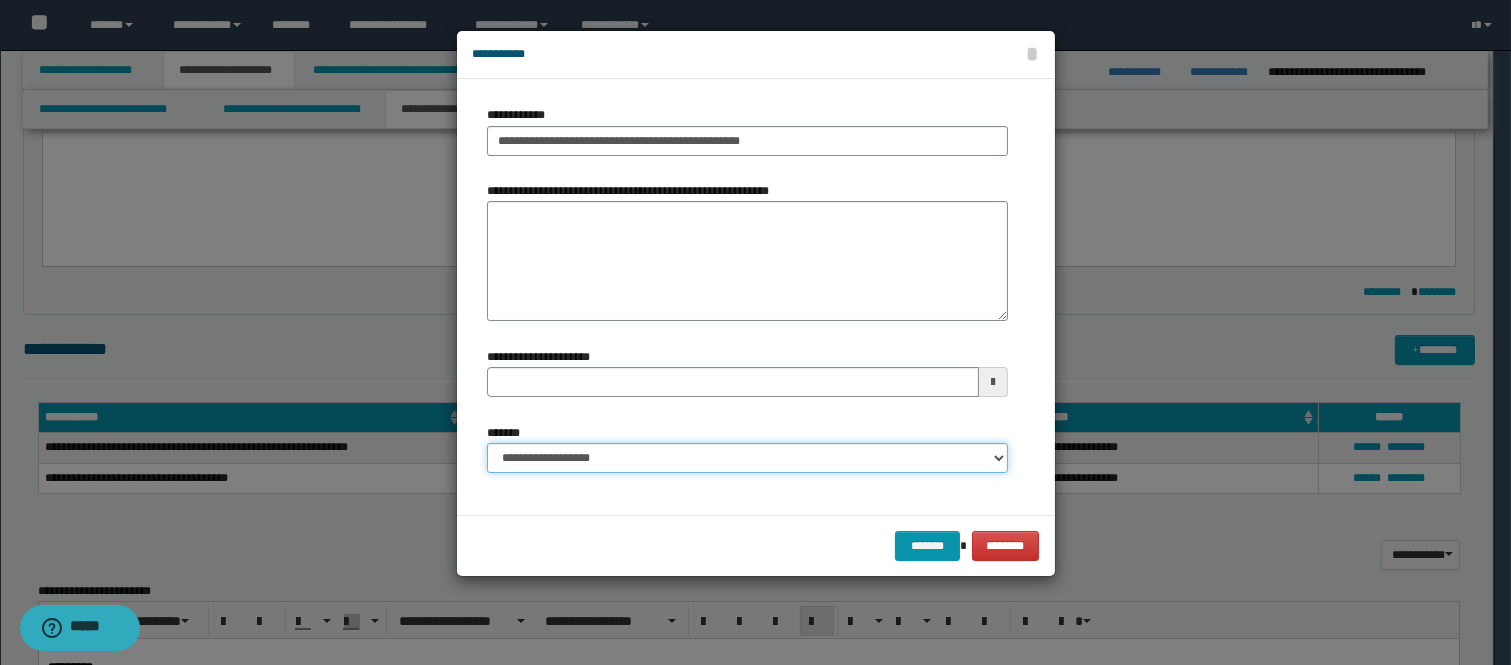 click on "**********" at bounding box center [747, 458] 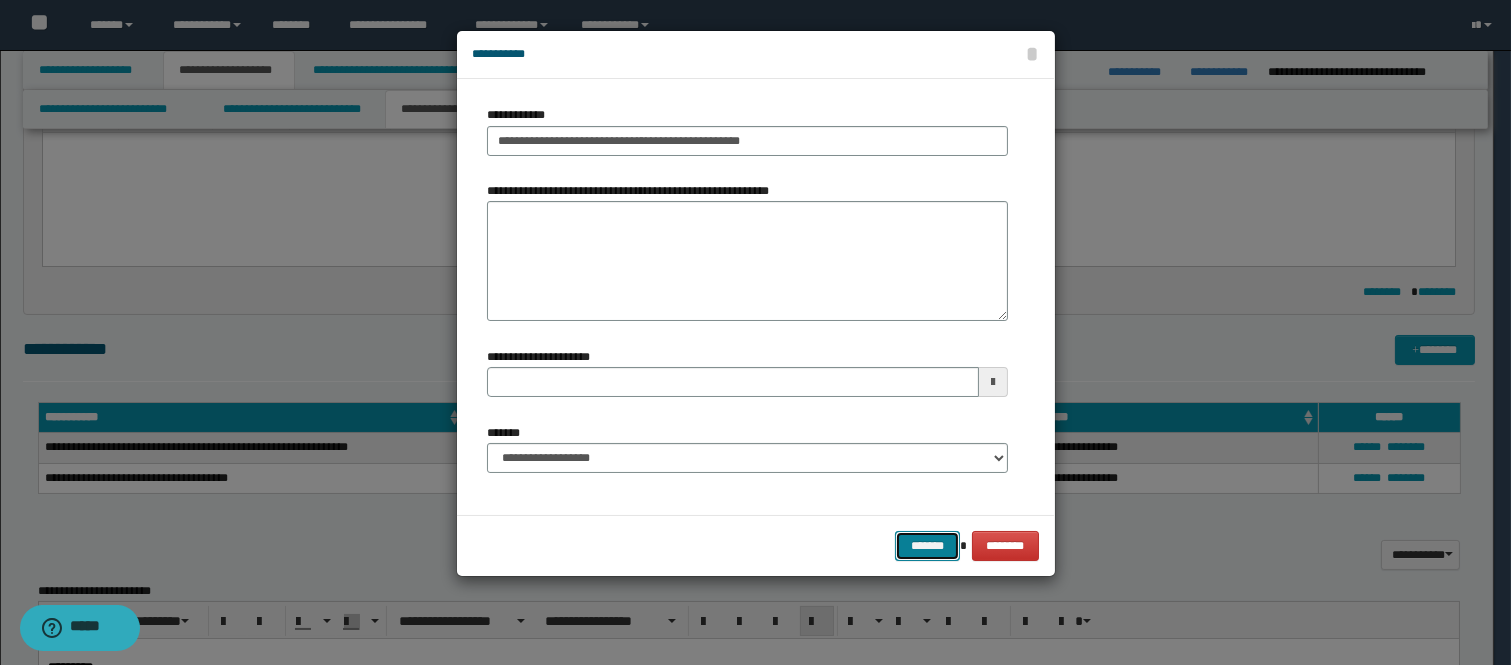 click on "*******" at bounding box center [927, 546] 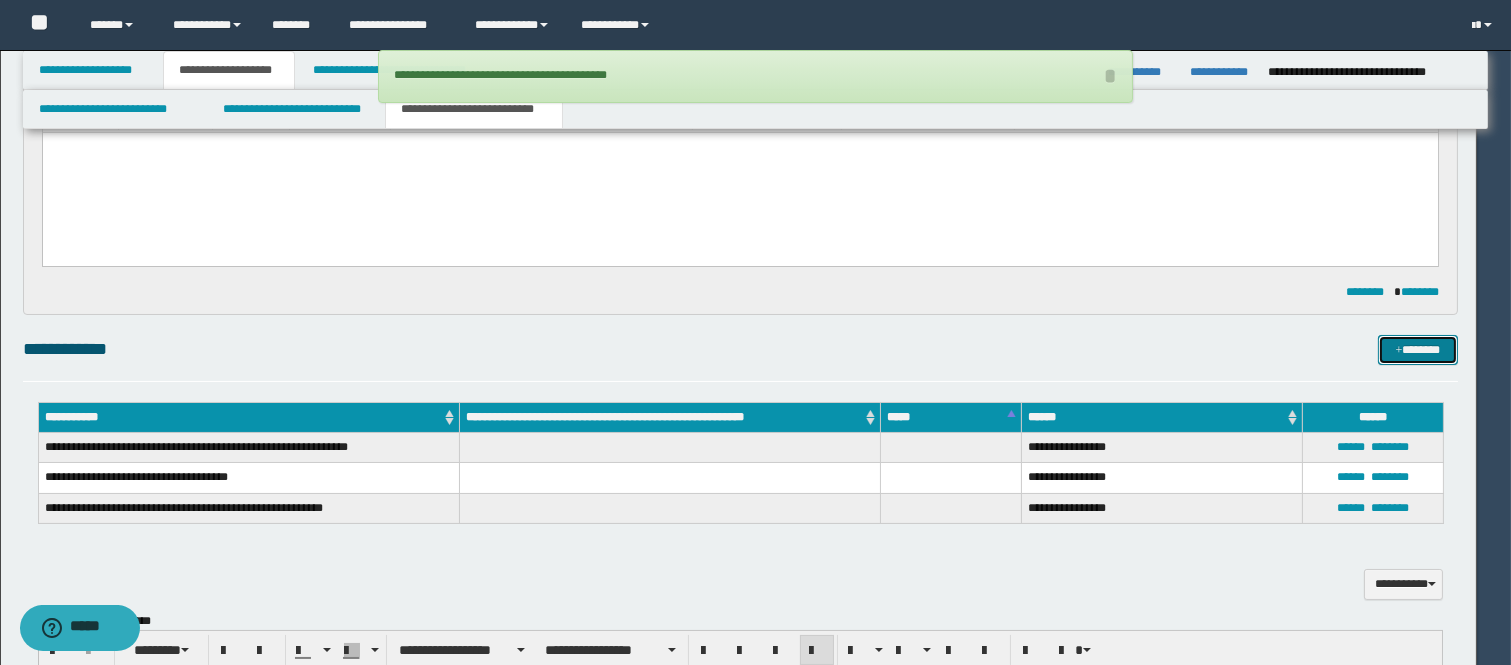 type 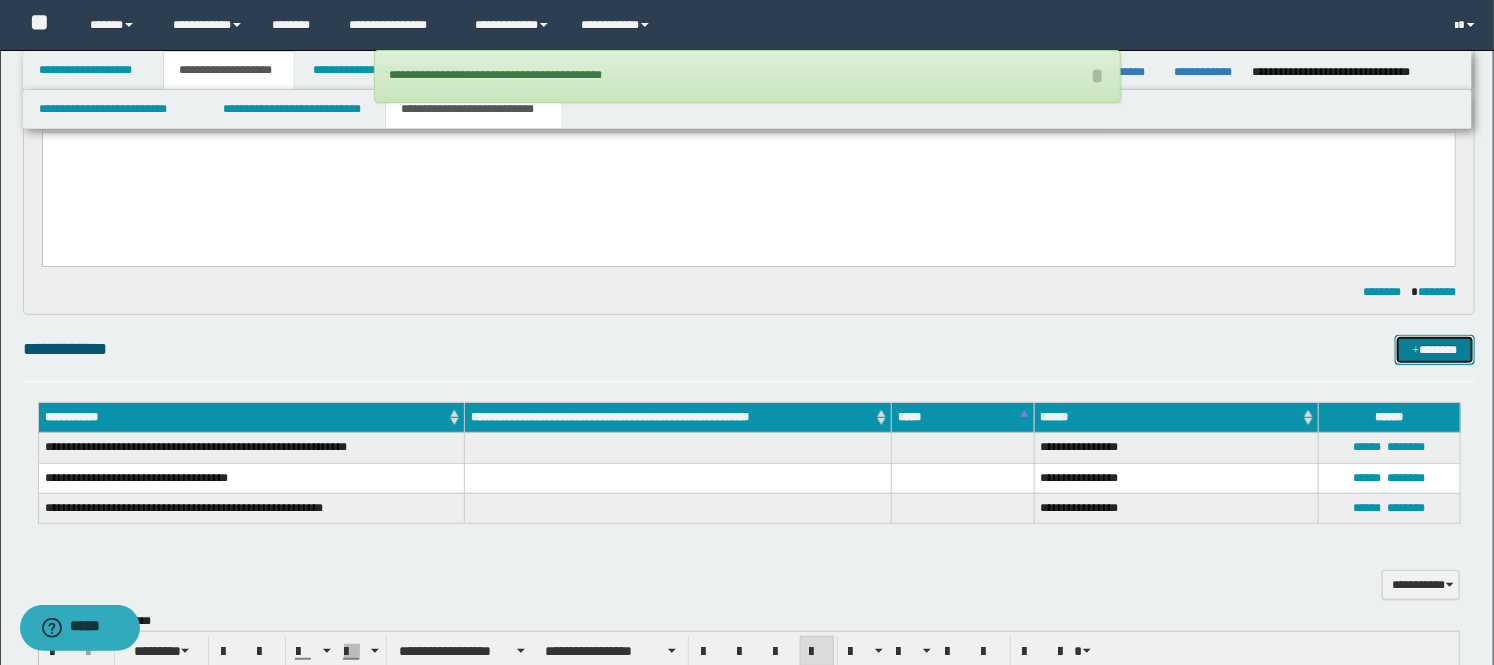 click on "*******" at bounding box center (1435, 350) 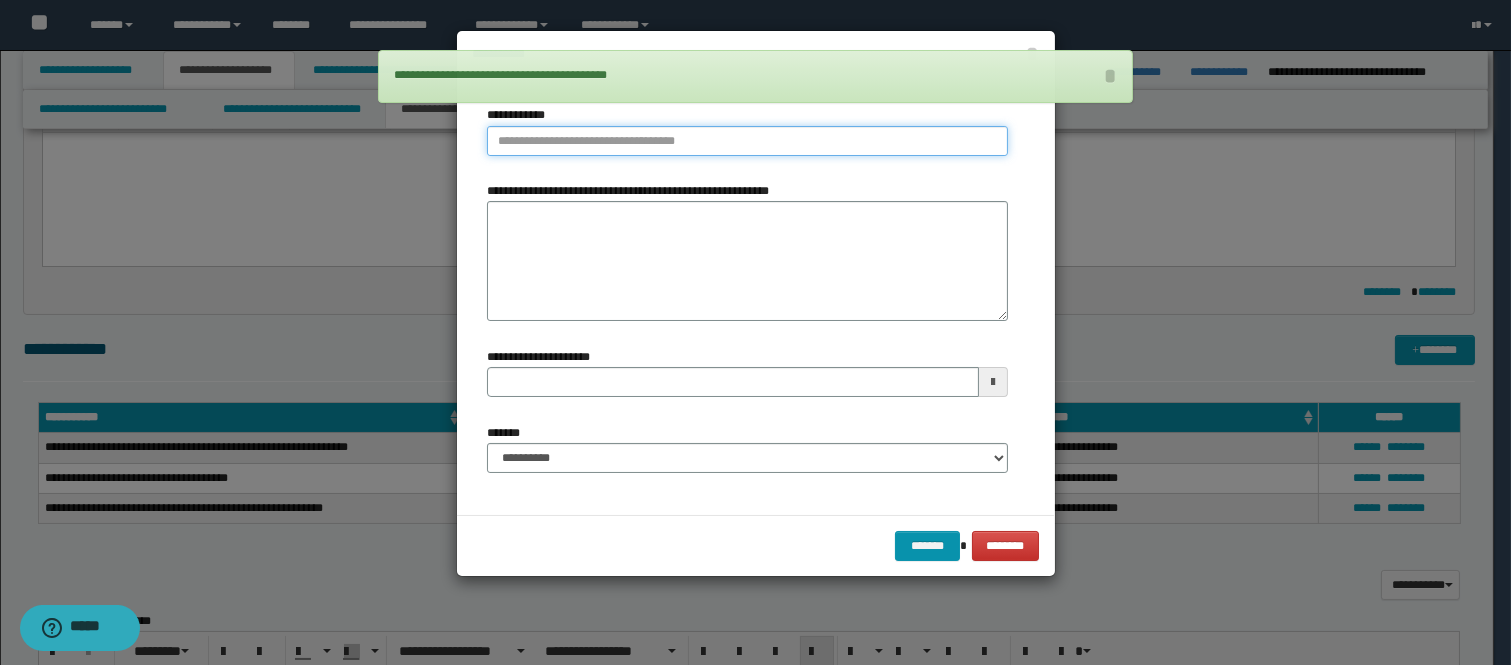 type on "**********" 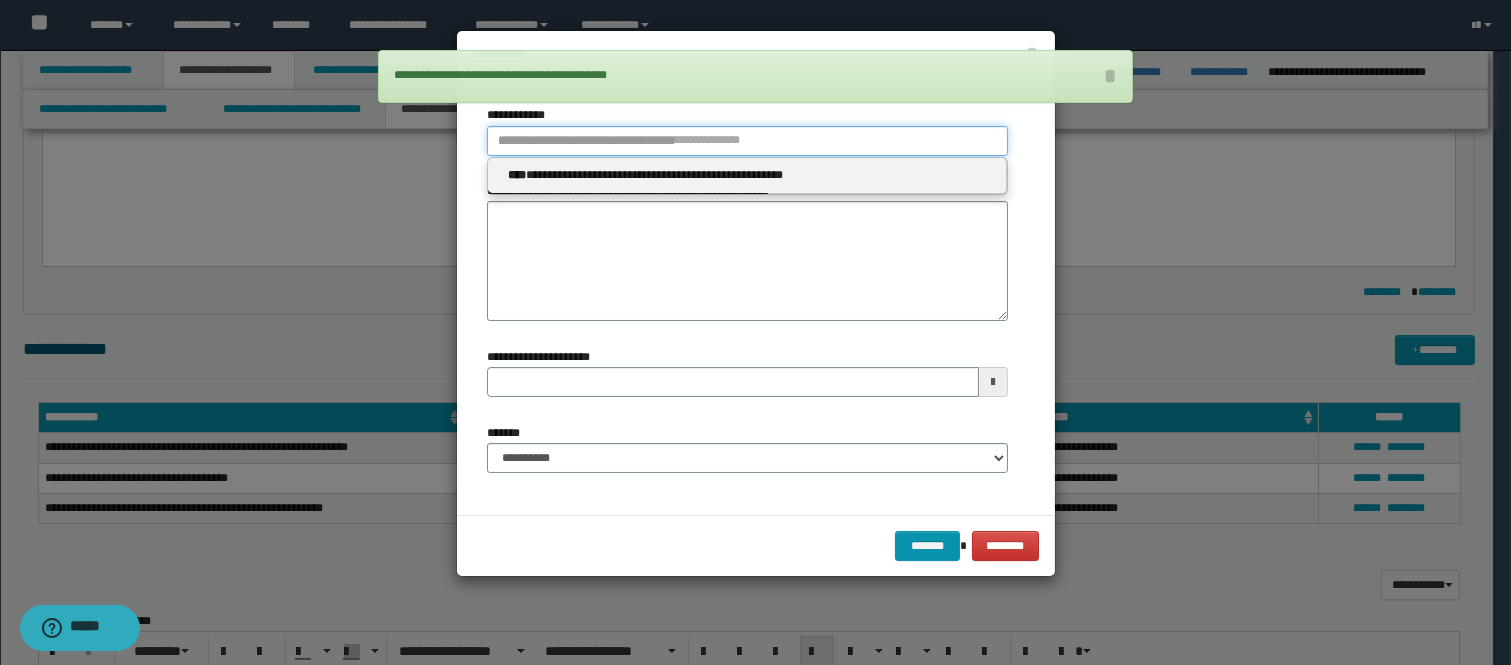 click on "**********" at bounding box center [747, 141] 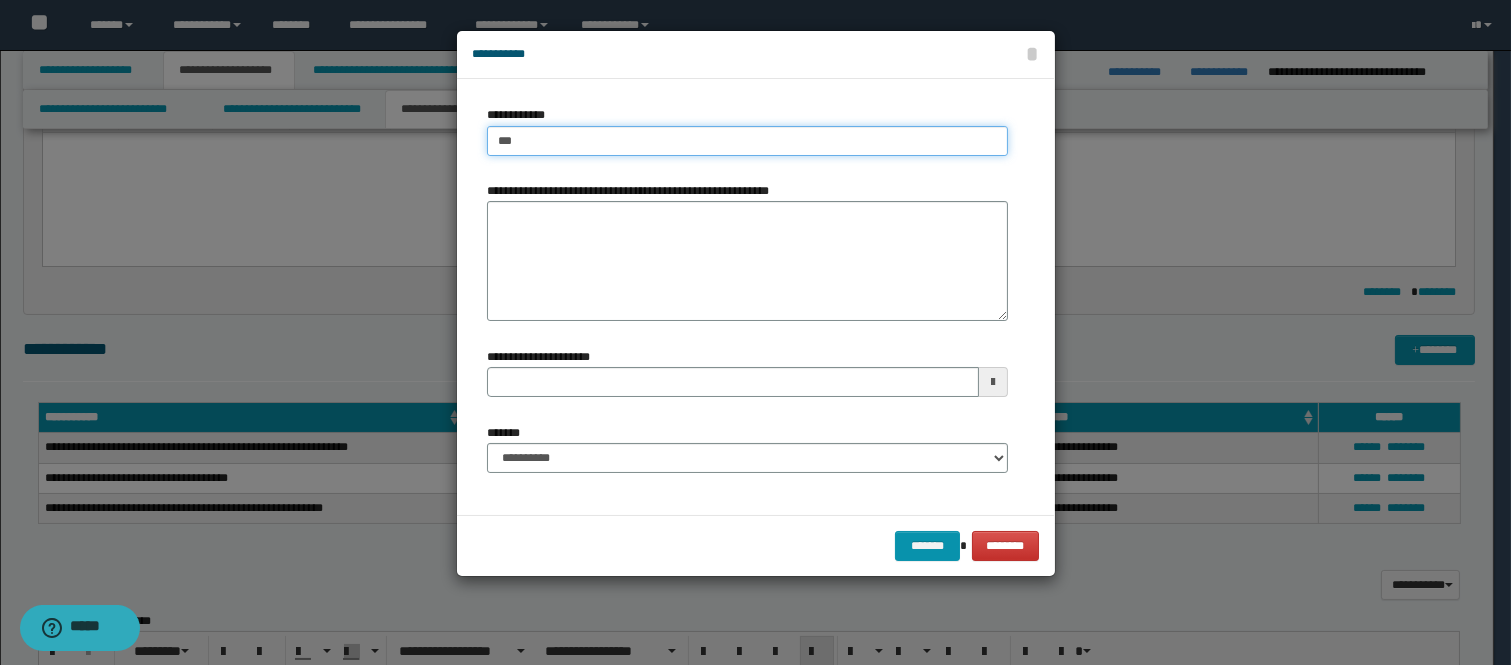 type on "****" 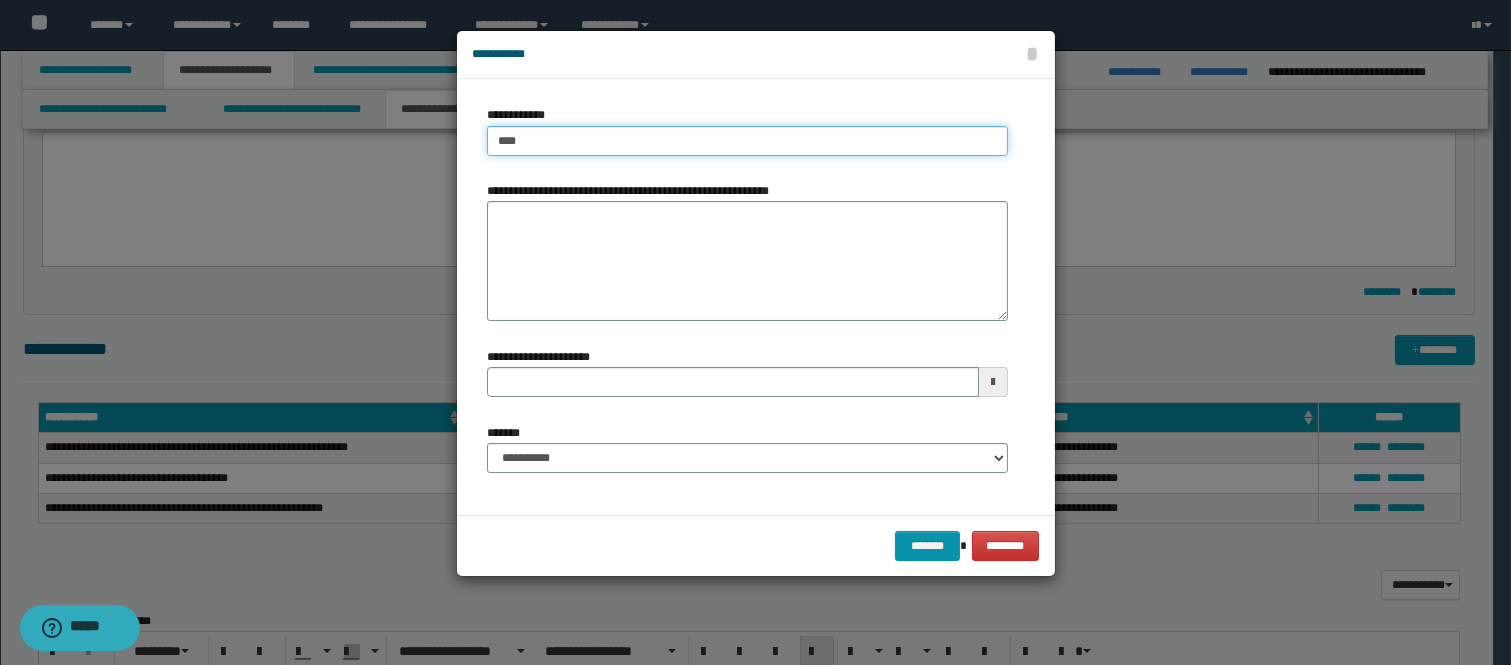 type on "****" 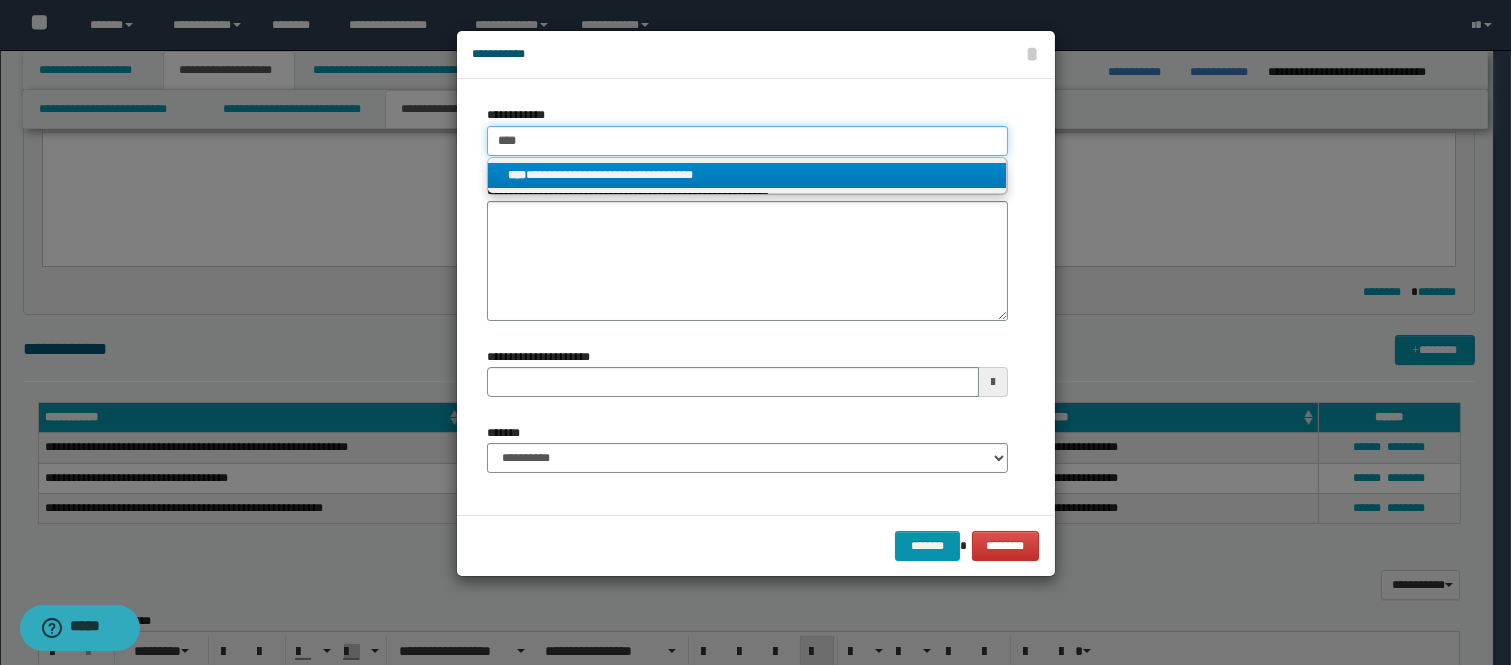 type on "****" 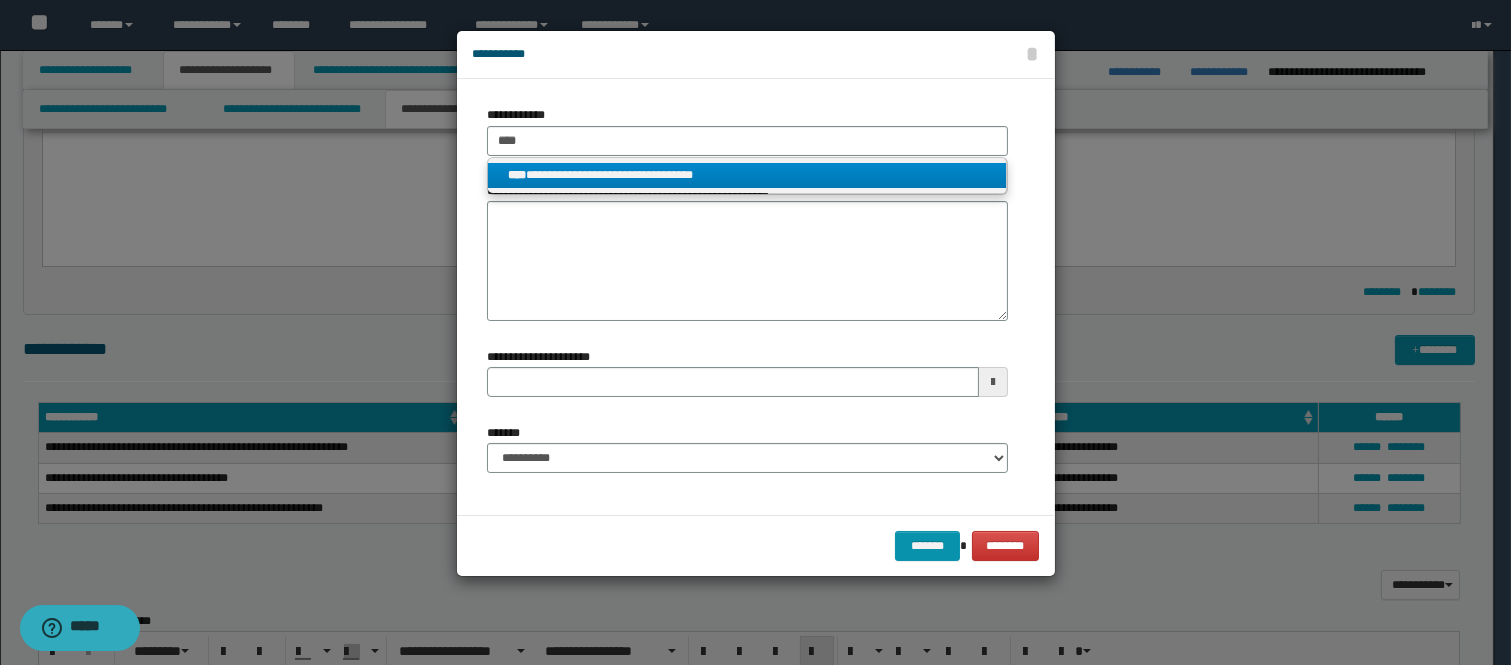 click on "**********" at bounding box center (747, 175) 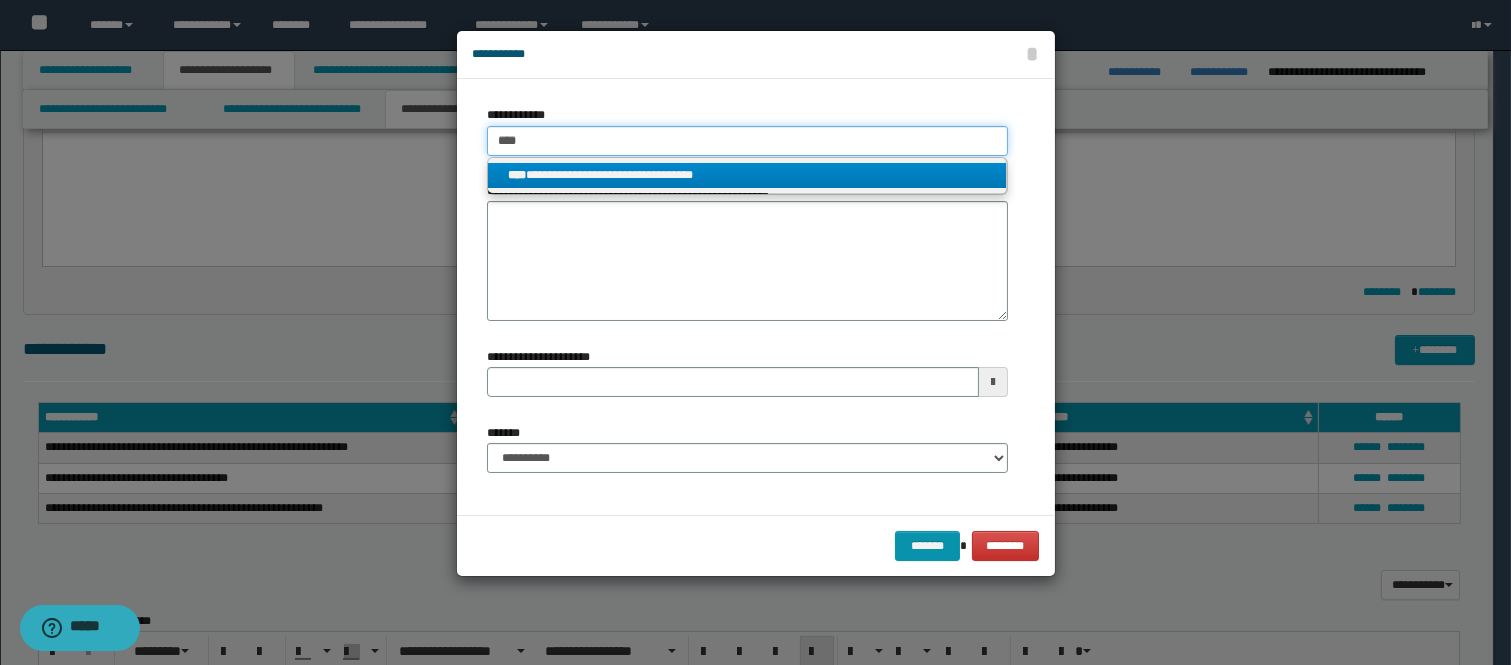 type 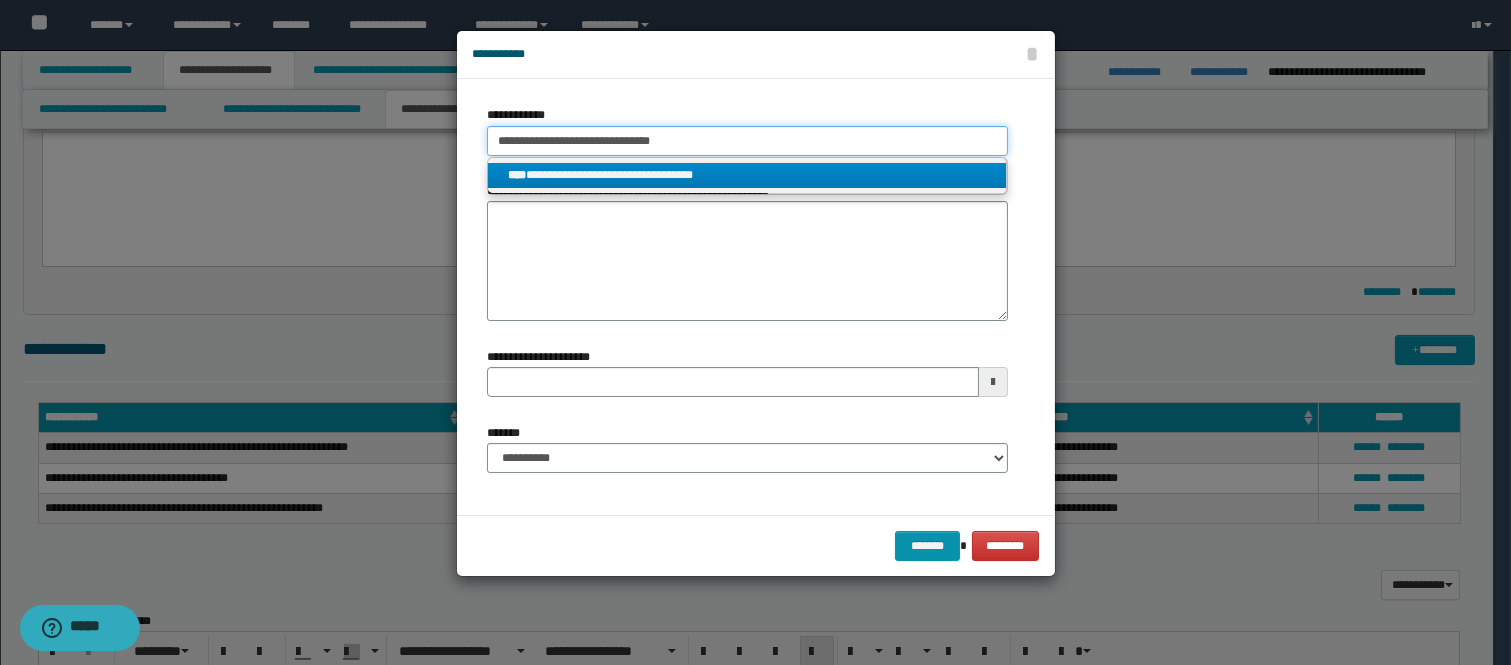 type 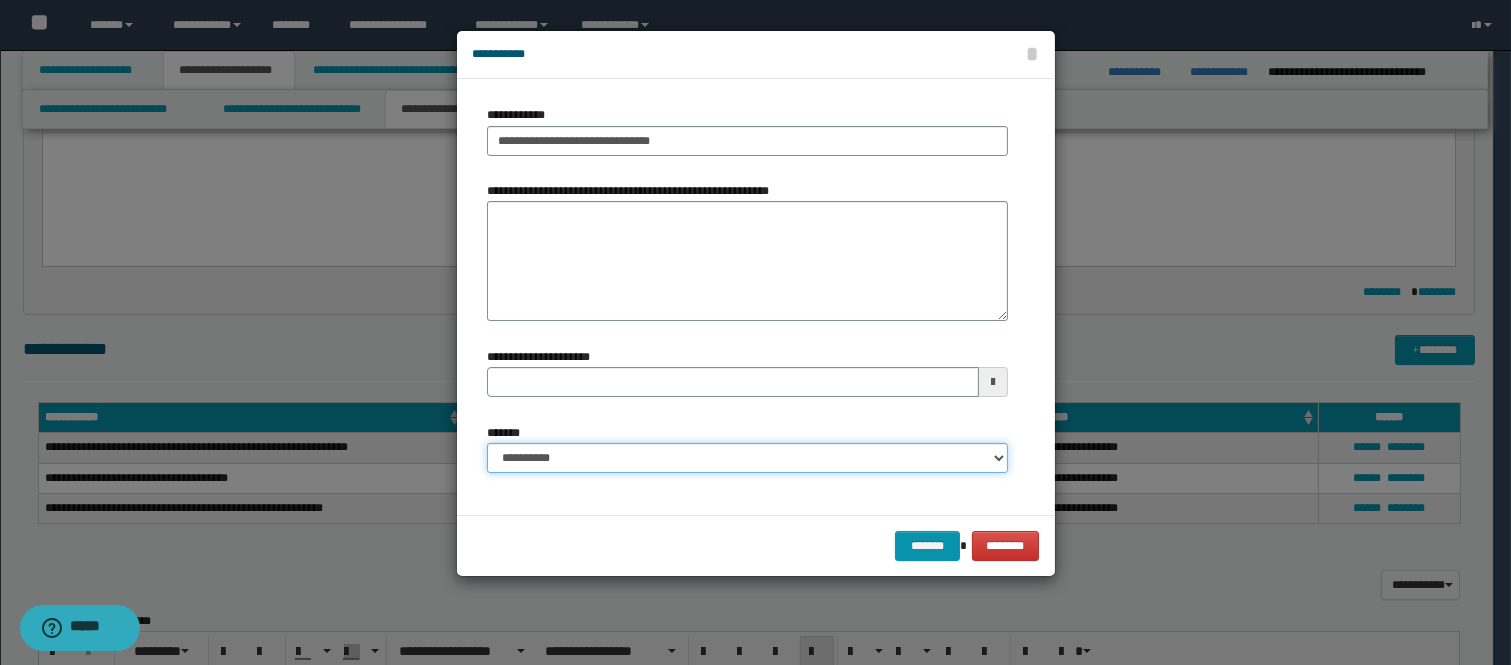 click on "**********" at bounding box center [747, 458] 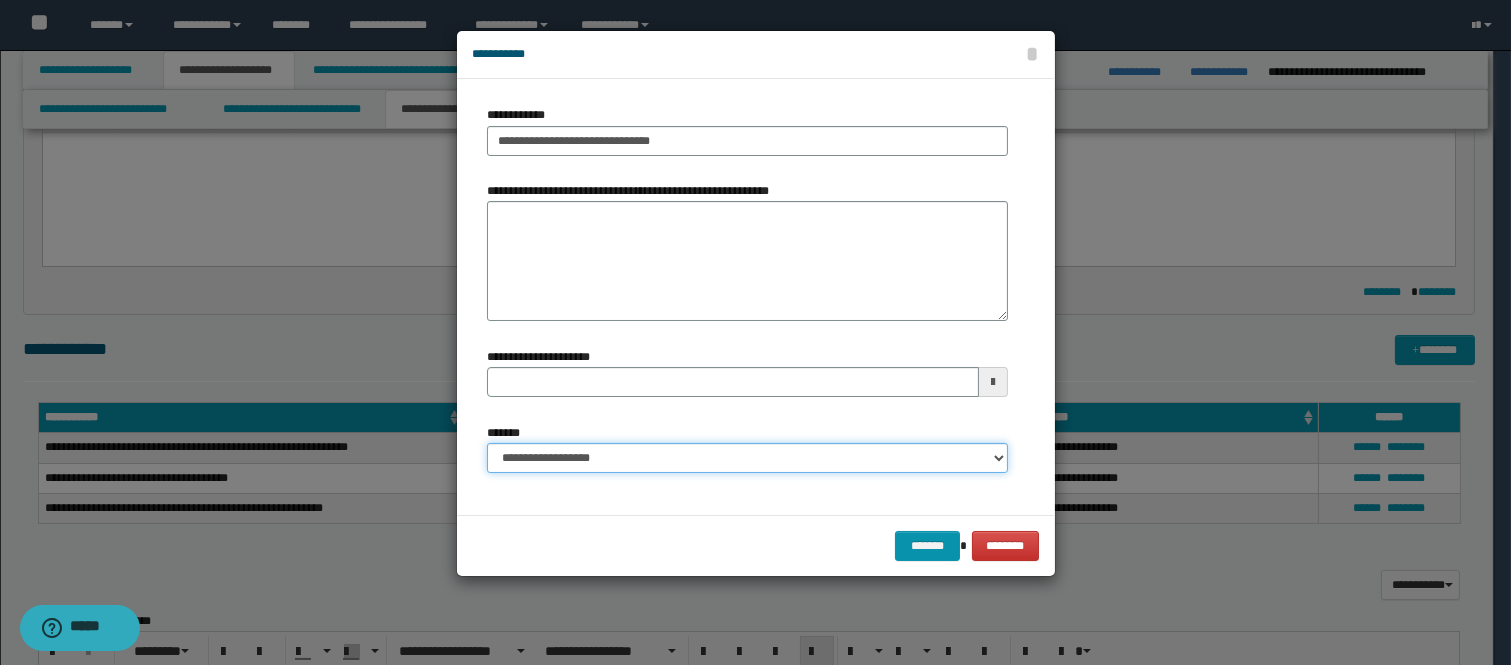 click on "**********" at bounding box center (747, 458) 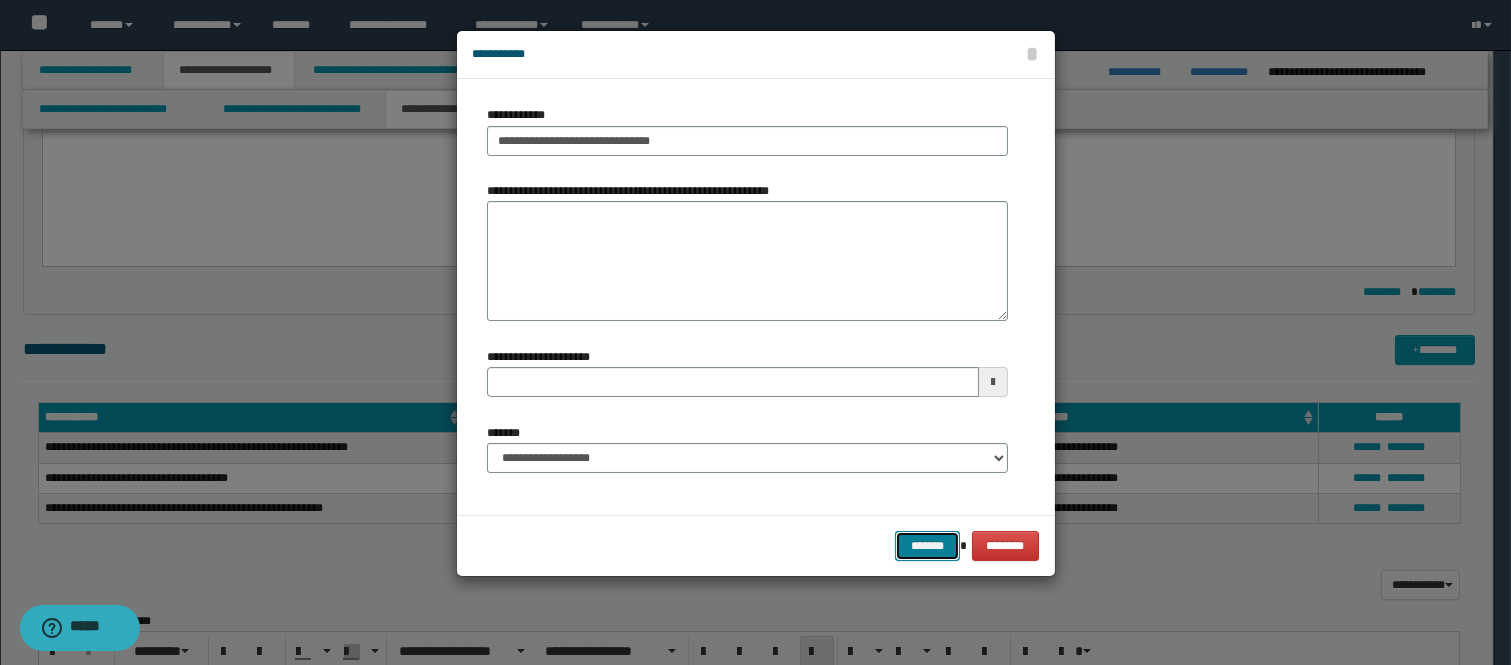 click on "*******" at bounding box center (927, 546) 